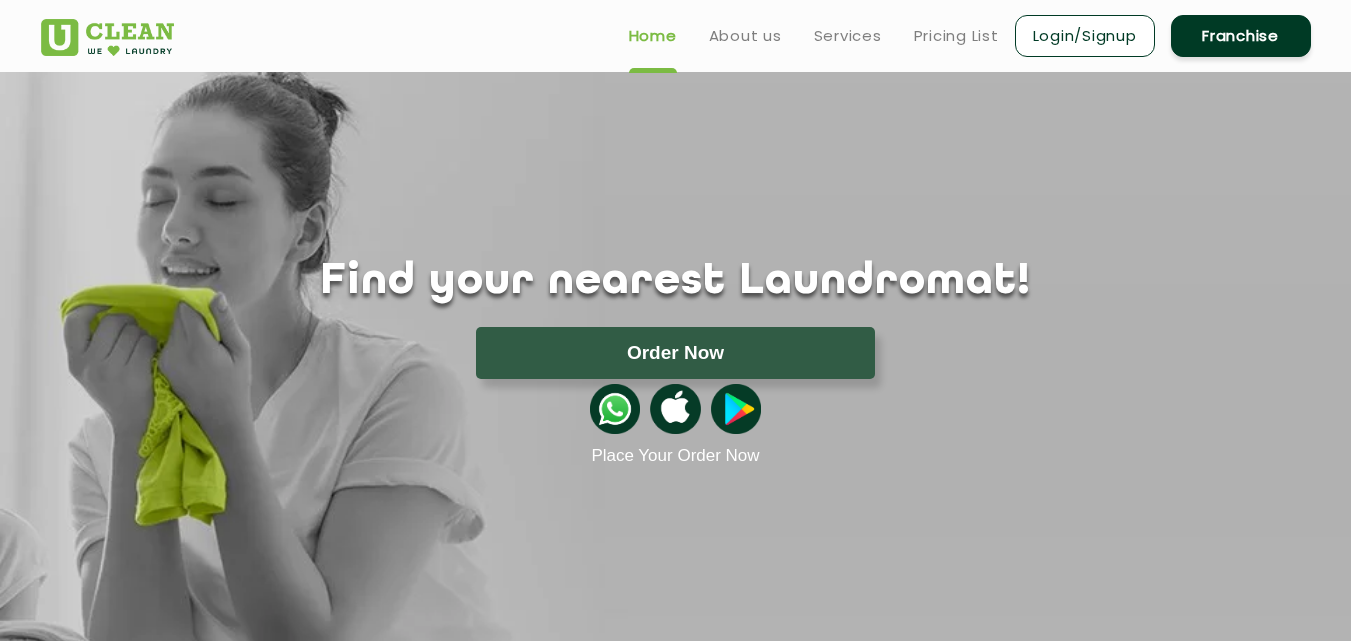 scroll, scrollTop: 0, scrollLeft: 0, axis: both 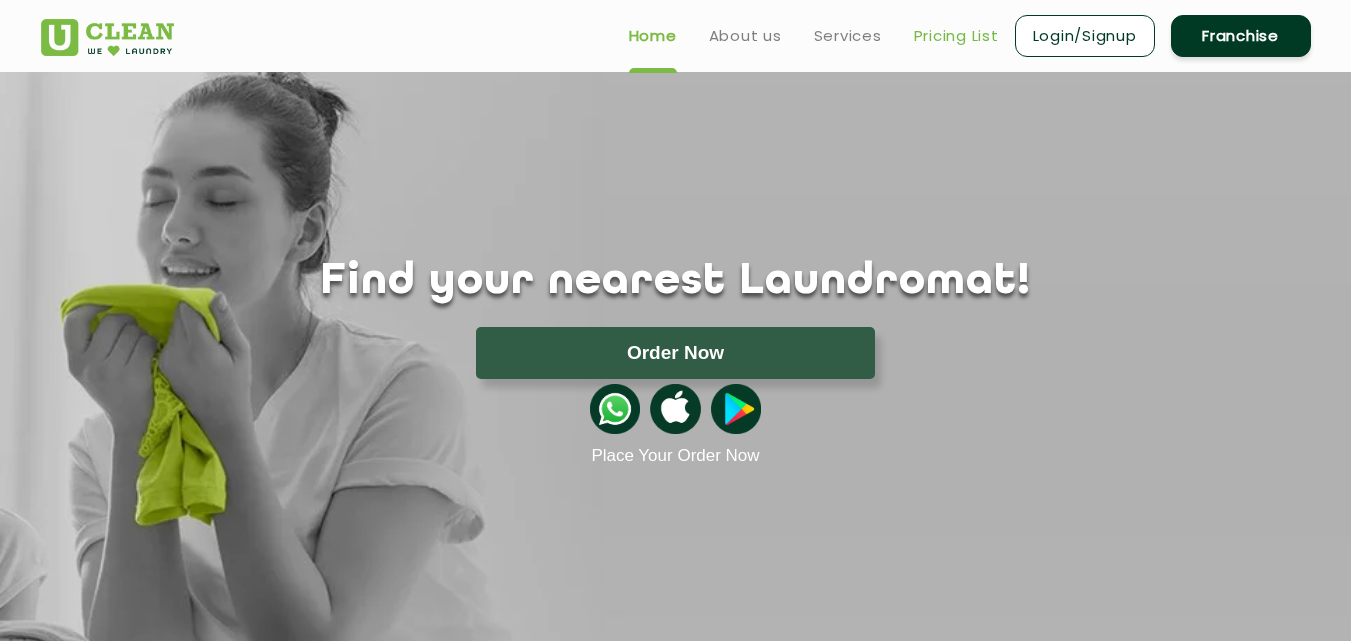 click on "Pricing List" at bounding box center [956, 36] 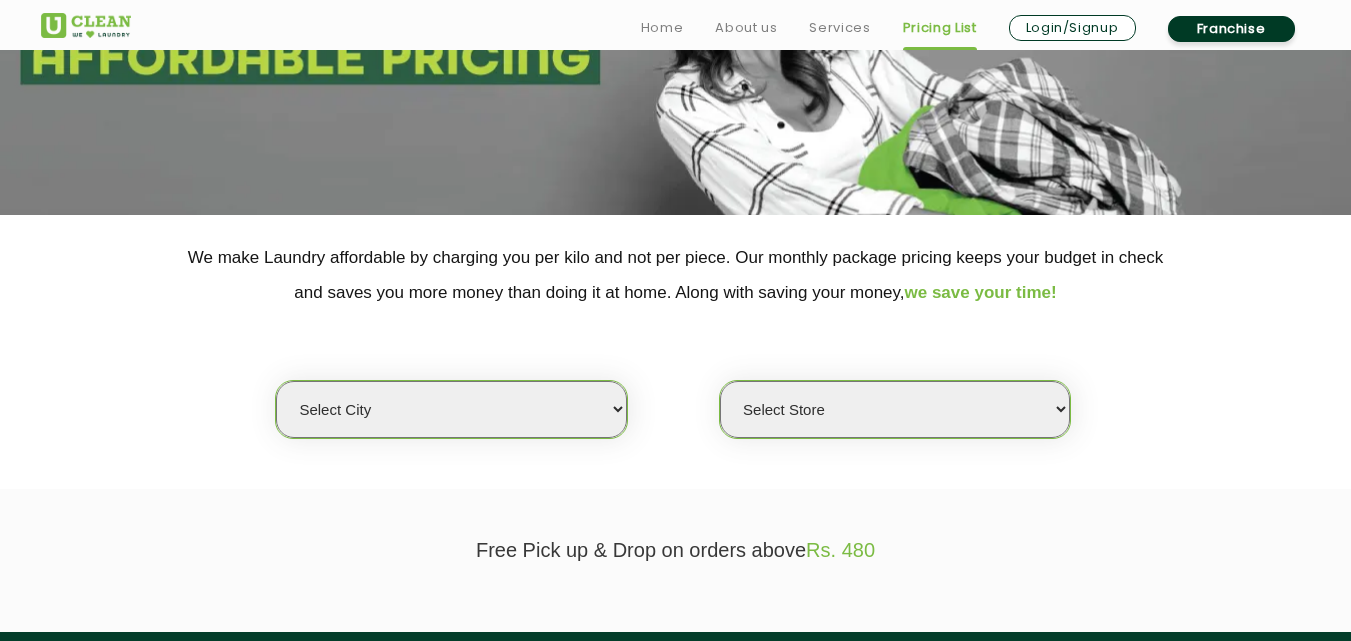 scroll, scrollTop: 254, scrollLeft: 0, axis: vertical 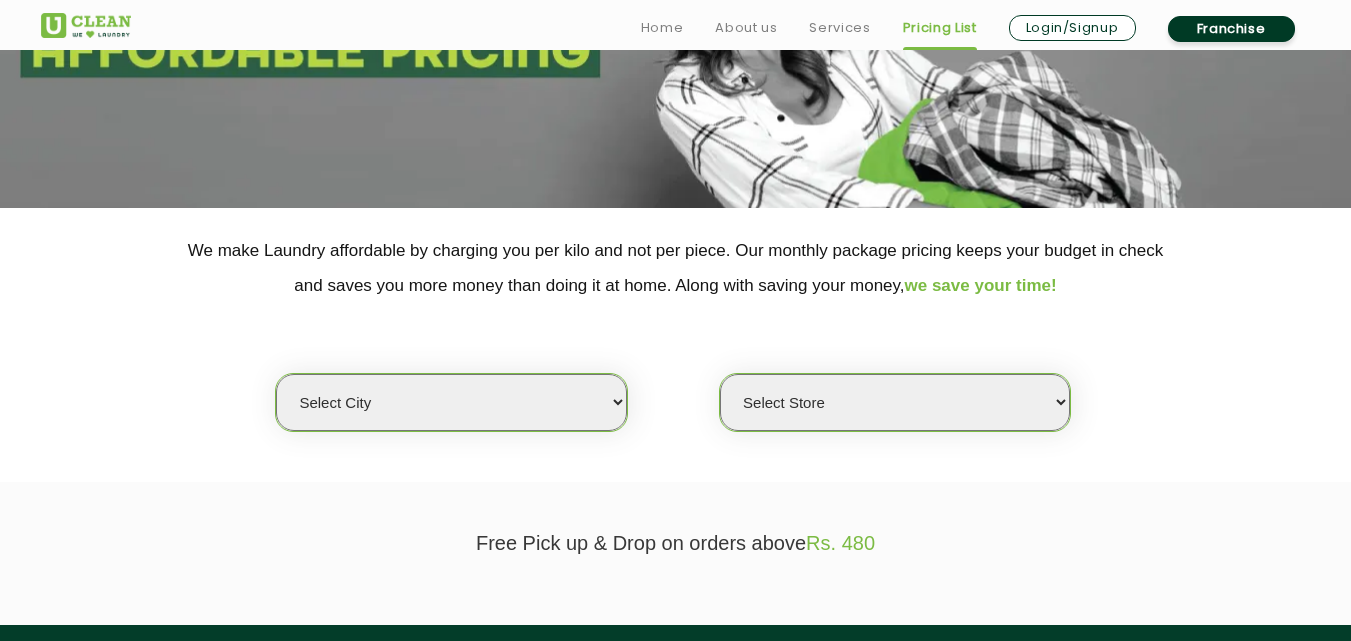 click on "Select city Aalo Agartala Agra Ahmedabad Akola Aligarh Alwar - UClean Select Amravati Aurangabad Ayodhya Bahadurgarh Bahraich Baleswar Baramulla Bareilly Barmer Barpeta Bathinda Belgaum Bengaluru Berhampur Bettiah Bhagalpur Bhilwara Bhiwadi Bhopal Bhubaneshwar Bidar Bikaner Bilaspur Bokaro Bongaigaon Chandigarh Chennai Chitrakoot Cochin Coimbatore Cooch Behar Coonoor Daman Danapur Darrang Daudnagar Dehradun Delhi Deoghar Dhanbad Dharwad Dhule Dibrugarh Digboi Dimapur Dindigul Duliajan Ellenabad Erode Faridabad Gandhidham Gandhinagar Garia Ghaziabad Goa Gohana Golaghat Gonda Gorakhpur Gurugram Guwahati Gwalior Haldwani Hamirpur Hanumangarh Haridwar Hingoli Hojai Howrah Hubli Hyderabad Imphal Indore Itanagar Jagdalpur Jagraon Jaipur Jaipur - Select Jammu Jamshedpur Jehanabad Jhansi Jodhpur Jorhat Kaithal Kakinada Kanpur Kargil Karimganj Kathmandu Kharupetia Khopoli Kochi Kohima Kokapet Kokrajhar Kolhapur Kolkata Kota - Select Kotdwar Krishnanagar Kundli Kurnool Latur Leh Longding Lower Subansiri Lucknow Madurai" at bounding box center [451, 402] 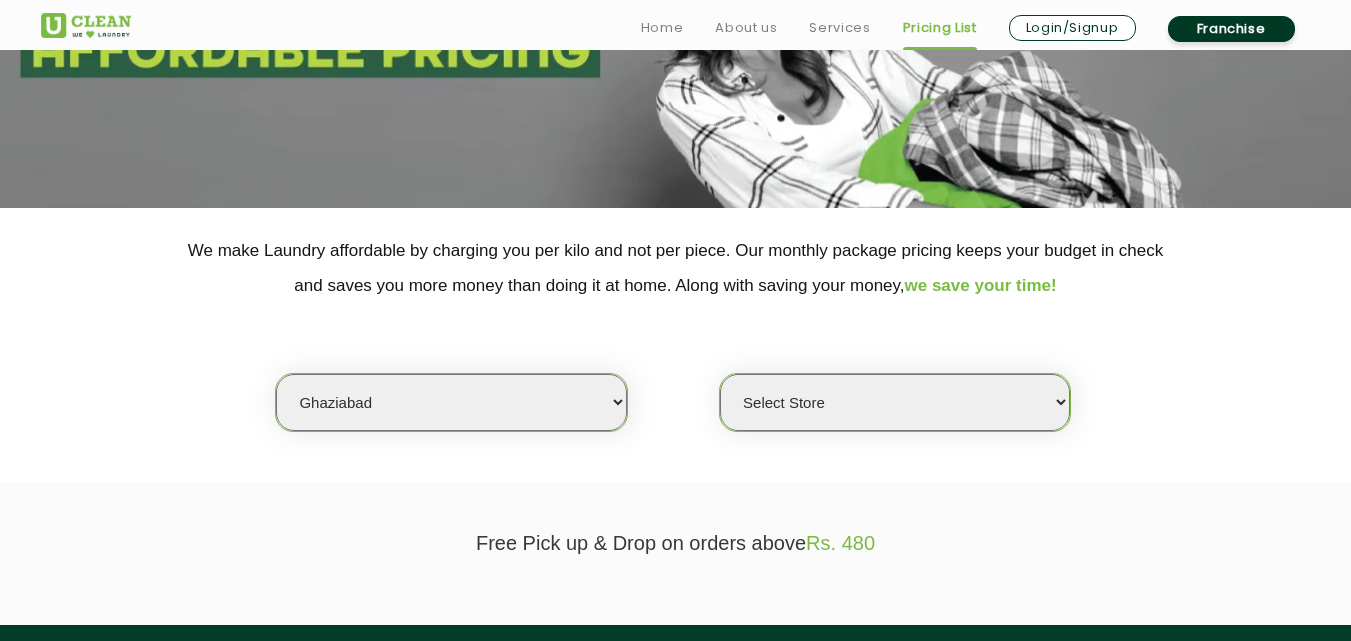 click on "Select city Aalo Agartala Agra Ahmedabad Akola Aligarh Alwar - UClean Select Amravati Aurangabad Ayodhya Bahadurgarh Bahraich Baleswar Baramulla Bareilly Barmer Barpeta Bathinda Belgaum Bengaluru Berhampur Bettiah Bhagalpur Bhilwara Bhiwadi Bhopal Bhubaneshwar Bidar Bikaner Bilaspur Bokaro Bongaigaon Chandigarh Chennai Chitrakoot Cochin Coimbatore Cooch Behar Coonoor Daman Danapur Darrang Daudnagar Dehradun Delhi Deoghar Dhanbad Dharwad Dhule Dibrugarh Digboi Dimapur Dindigul Duliajan Ellenabad Erode Faridabad Gandhidham Gandhinagar Garia Ghaziabad Goa Gohana Golaghat Gonda Gorakhpur Gurugram Guwahati Gwalior Haldwani Hamirpur Hanumangarh Haridwar Hingoli Hojai Howrah Hubli Hyderabad Imphal Indore Itanagar Jagdalpur Jagraon Jaipur Jaipur - Select Jammu Jamshedpur Jehanabad Jhansi Jodhpur Jorhat Kaithal Kakinada Kanpur Kargil Karimganj Kathmandu Kharupetia Khopoli Kochi Kohima Kokapet Kokrajhar Kolhapur Kolkata Kota - Select Kotdwar Krishnanagar Kundli Kurnool Latur Leh Longding Lower Subansiri Lucknow Madurai" at bounding box center [451, 402] 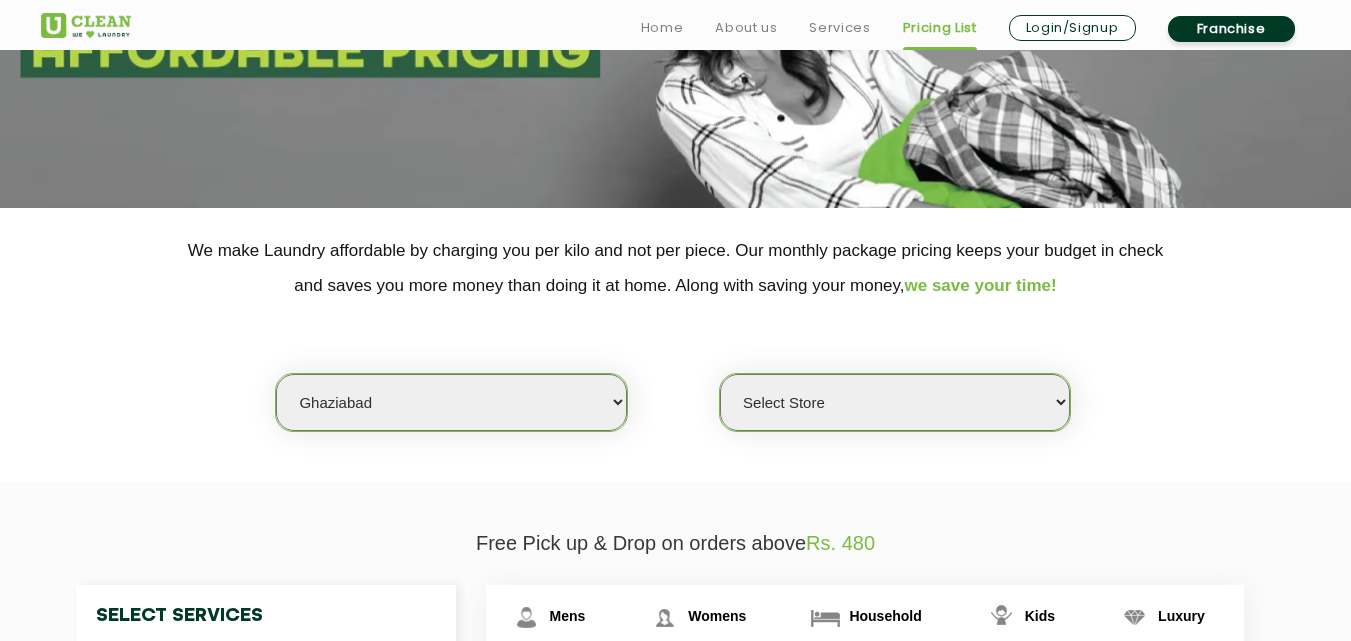 click on "Select Store UClean Indirapuram UClean Crossing Republic UClean Raj Nagar Ghaziabad UClean Vasundhara" at bounding box center [895, 402] 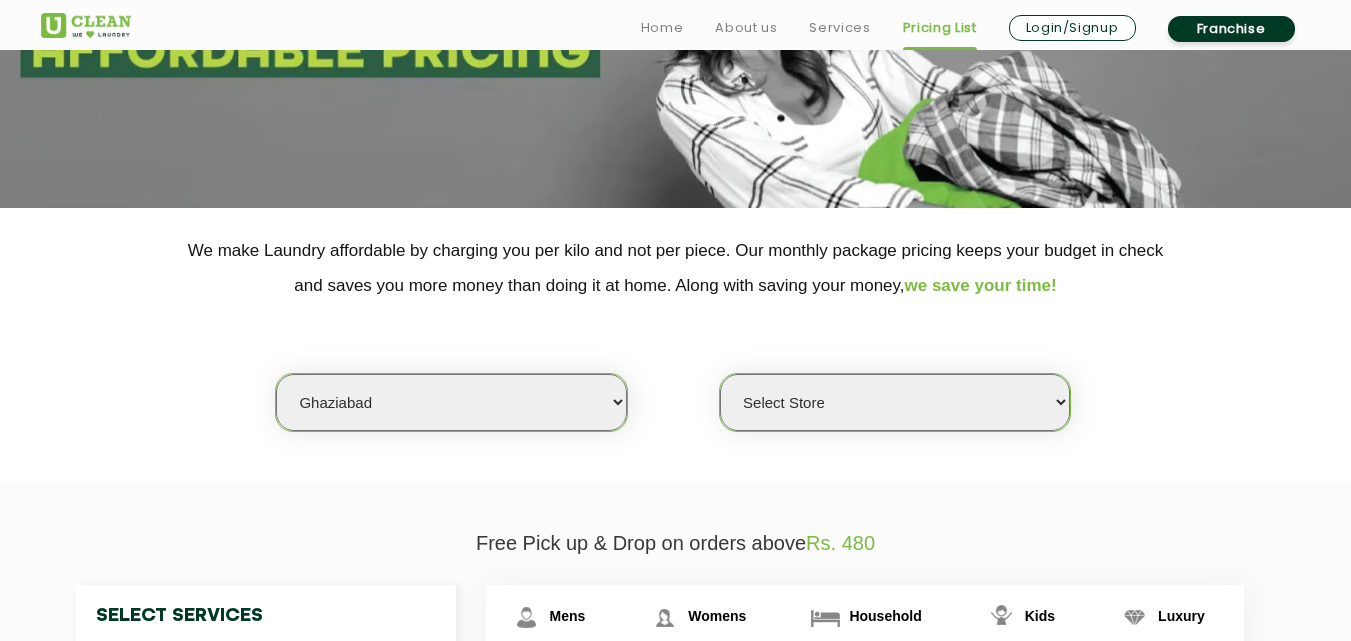 select on "226" 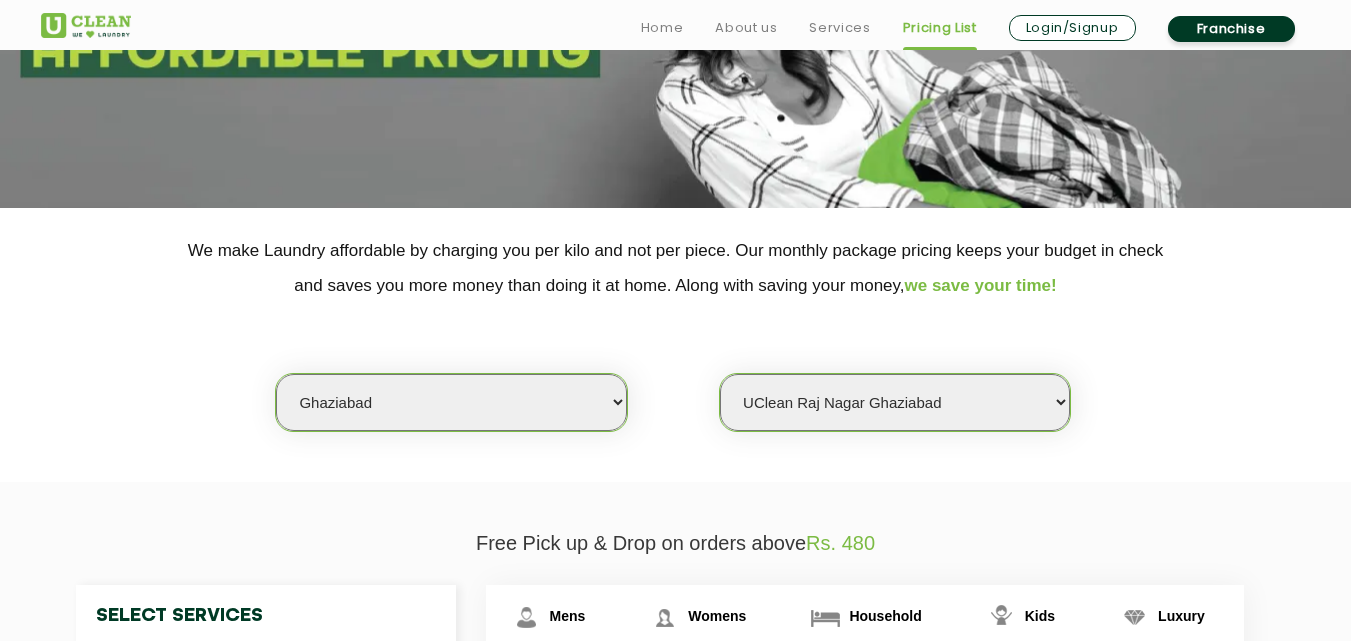 click on "Select Store UClean Indirapuram UClean Crossing Republic UClean Raj Nagar Ghaziabad UClean Vasundhara" at bounding box center [895, 402] 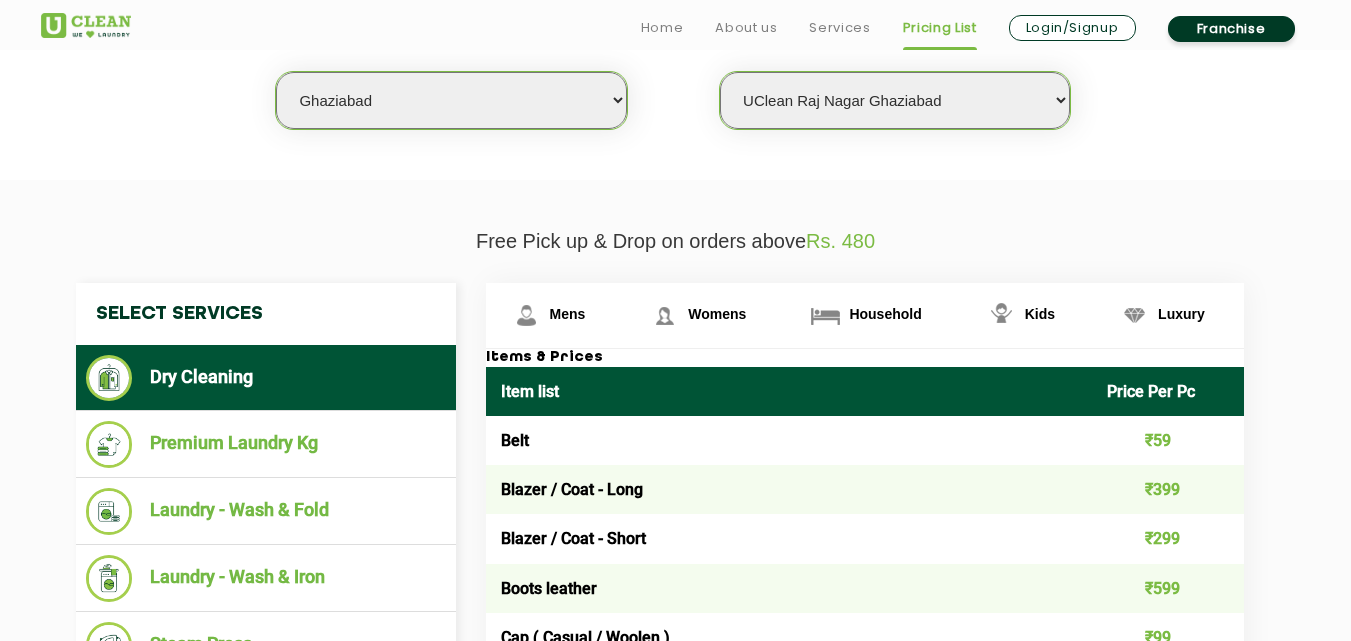 scroll, scrollTop: 657, scrollLeft: 0, axis: vertical 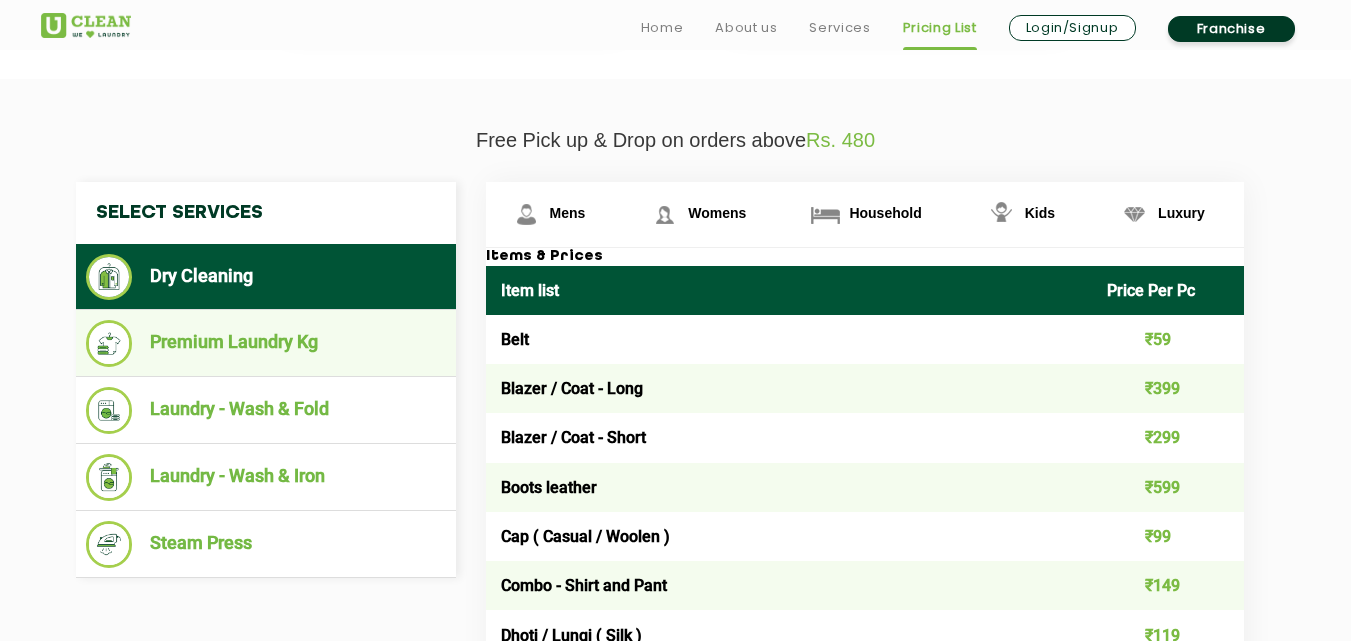 click on "Premium Laundry Kg" at bounding box center (266, 343) 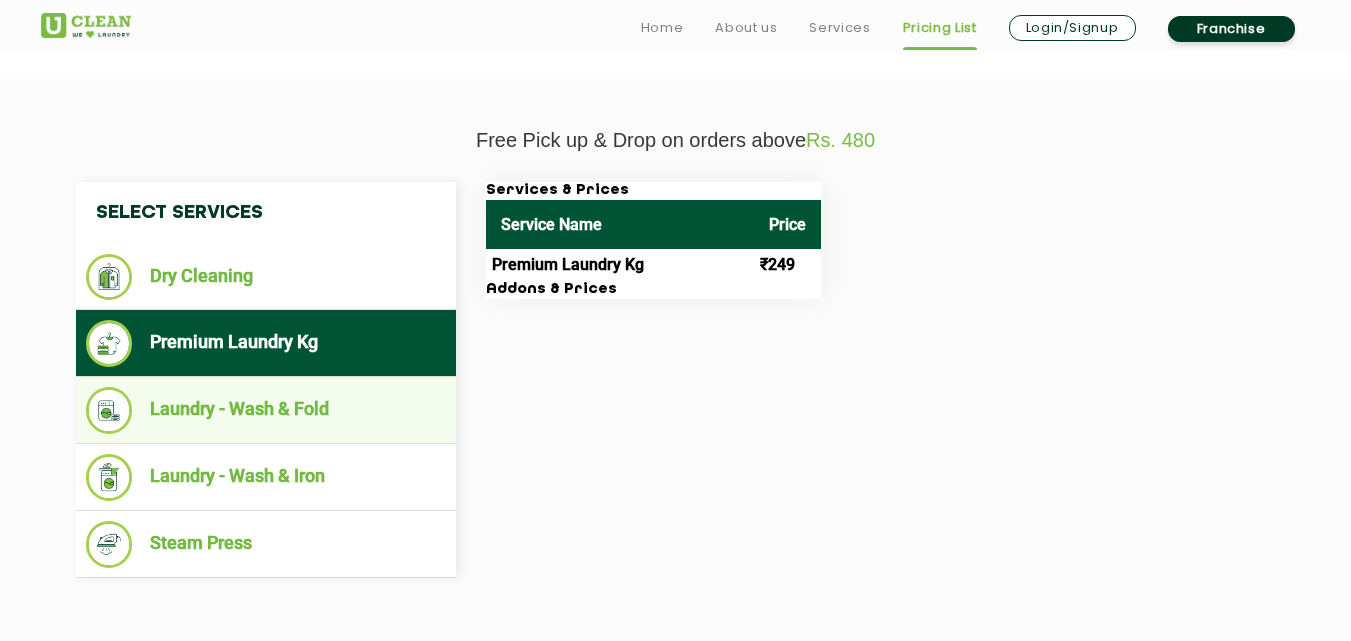 click on "Laundry - Wash & Fold" at bounding box center (266, 410) 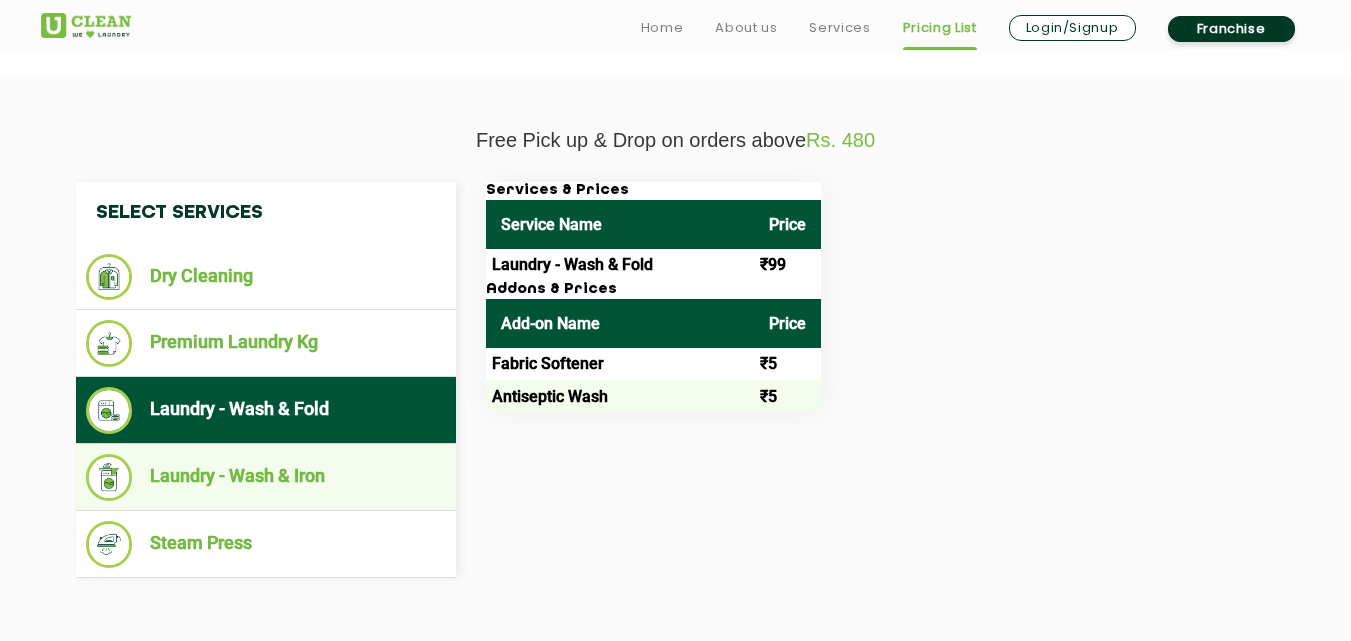 click on "Laundry - Wash & Iron" at bounding box center (266, 477) 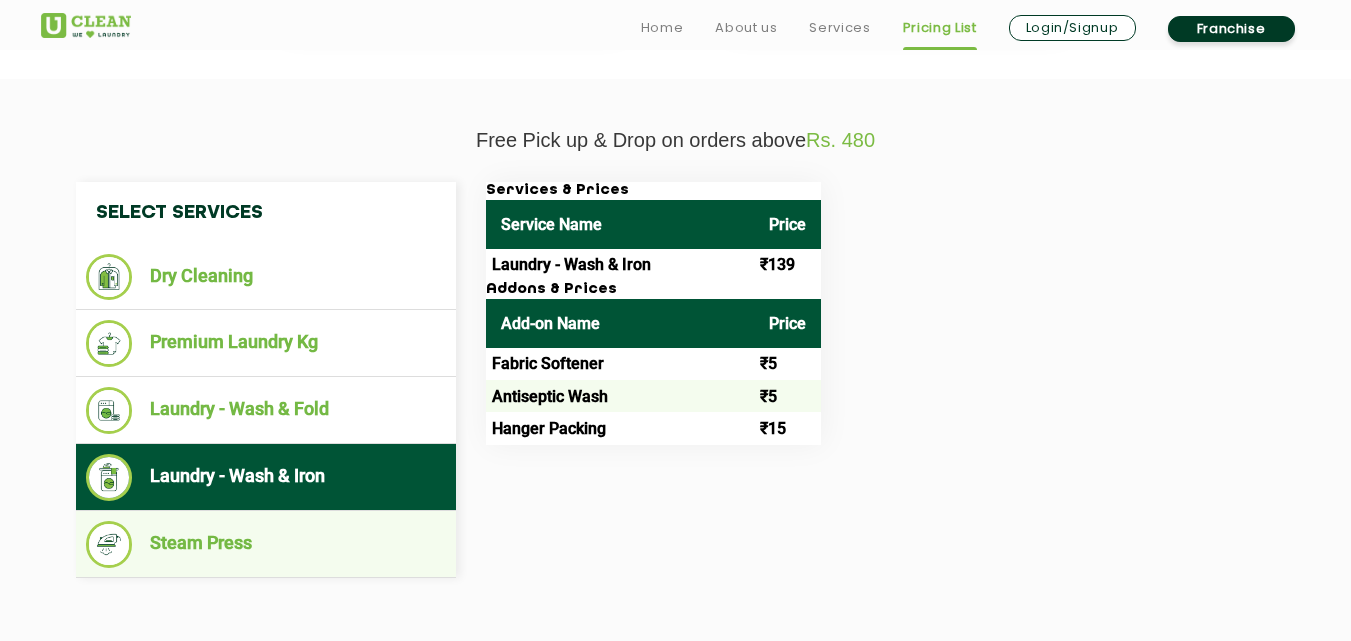 click on "Steam Press" at bounding box center (266, 544) 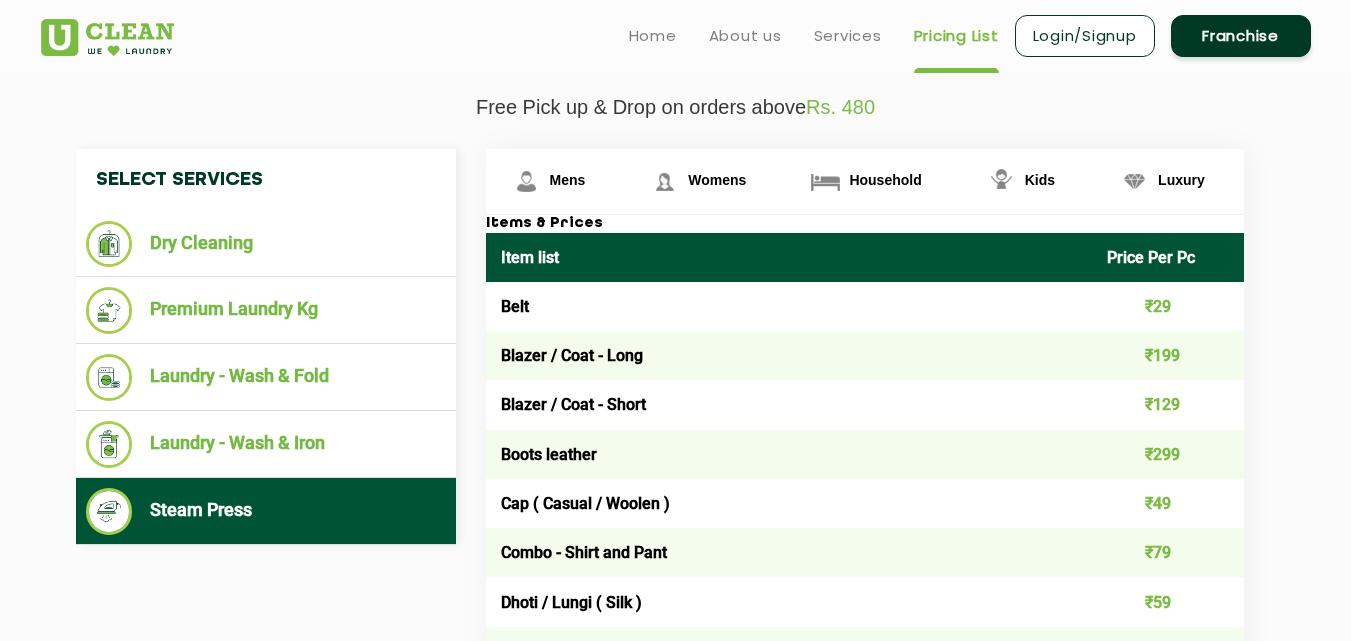 scroll, scrollTop: 682, scrollLeft: 0, axis: vertical 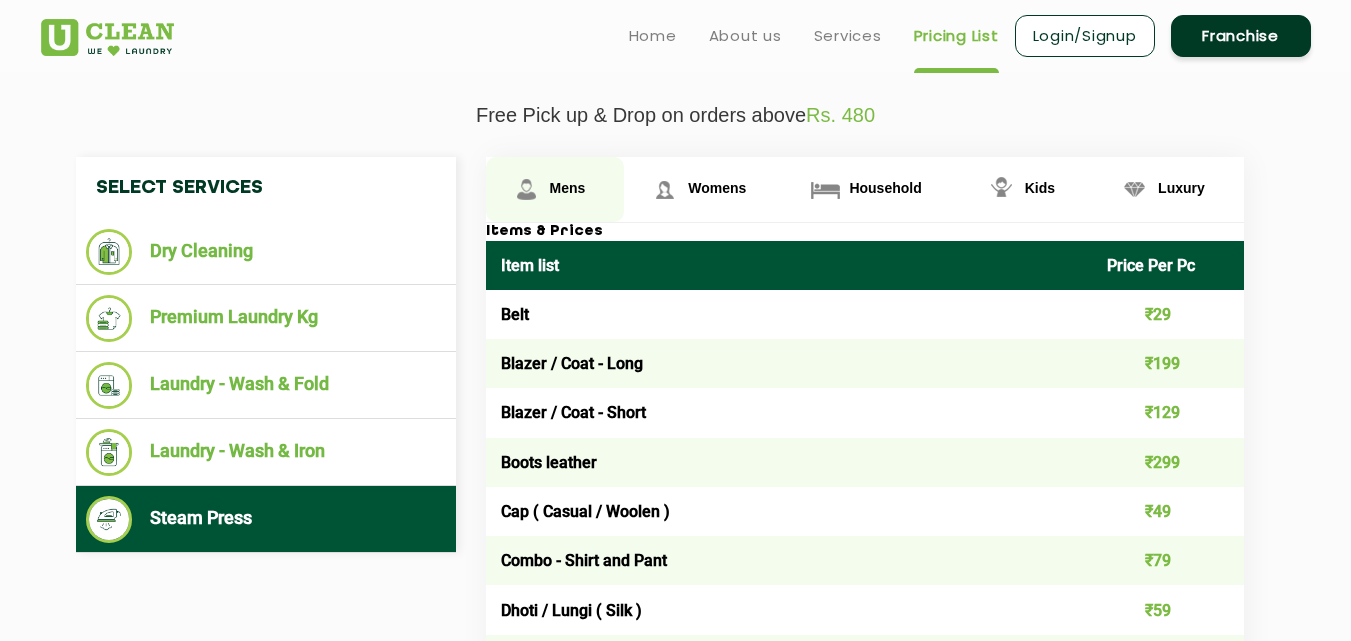 click on "Mens" at bounding box center (568, 188) 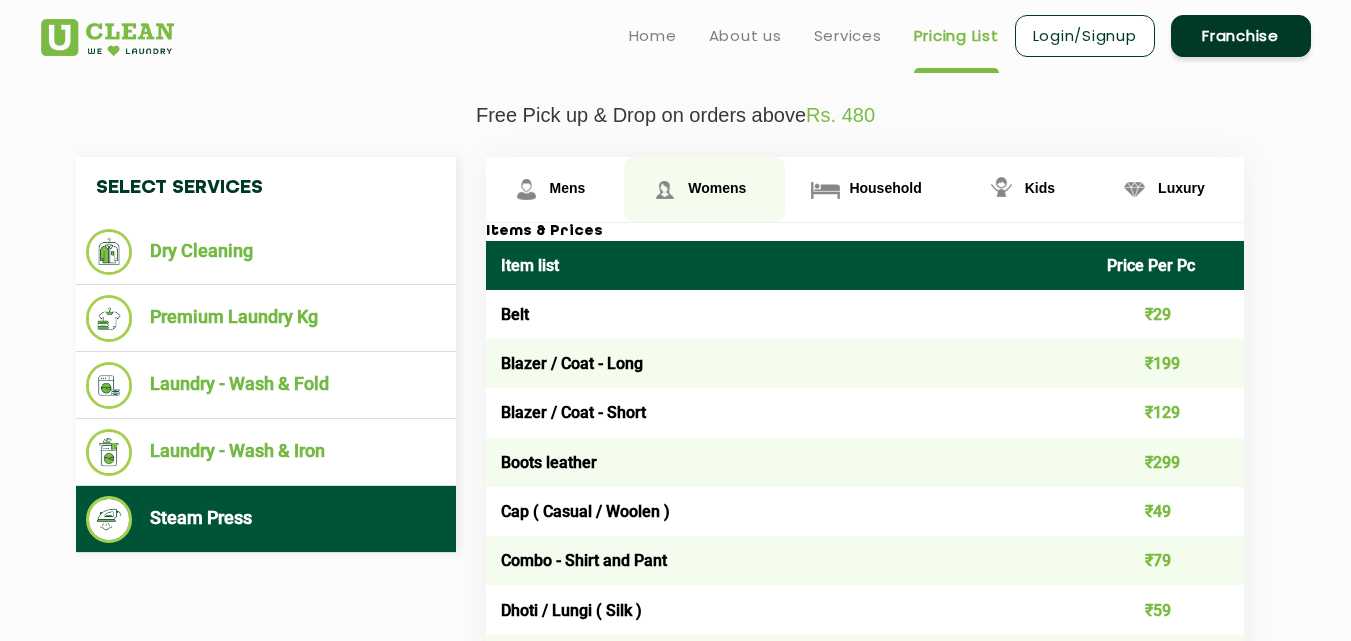 click on "Womens" at bounding box center [568, 188] 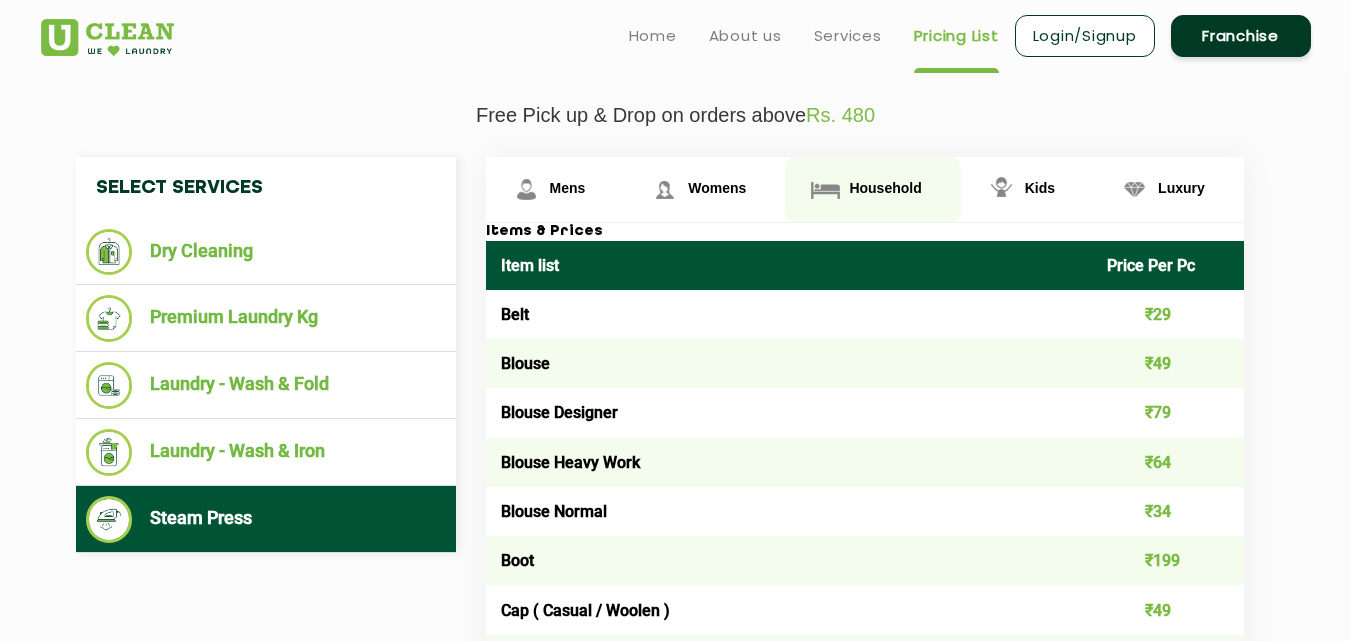 click on "Household" at bounding box center (568, 188) 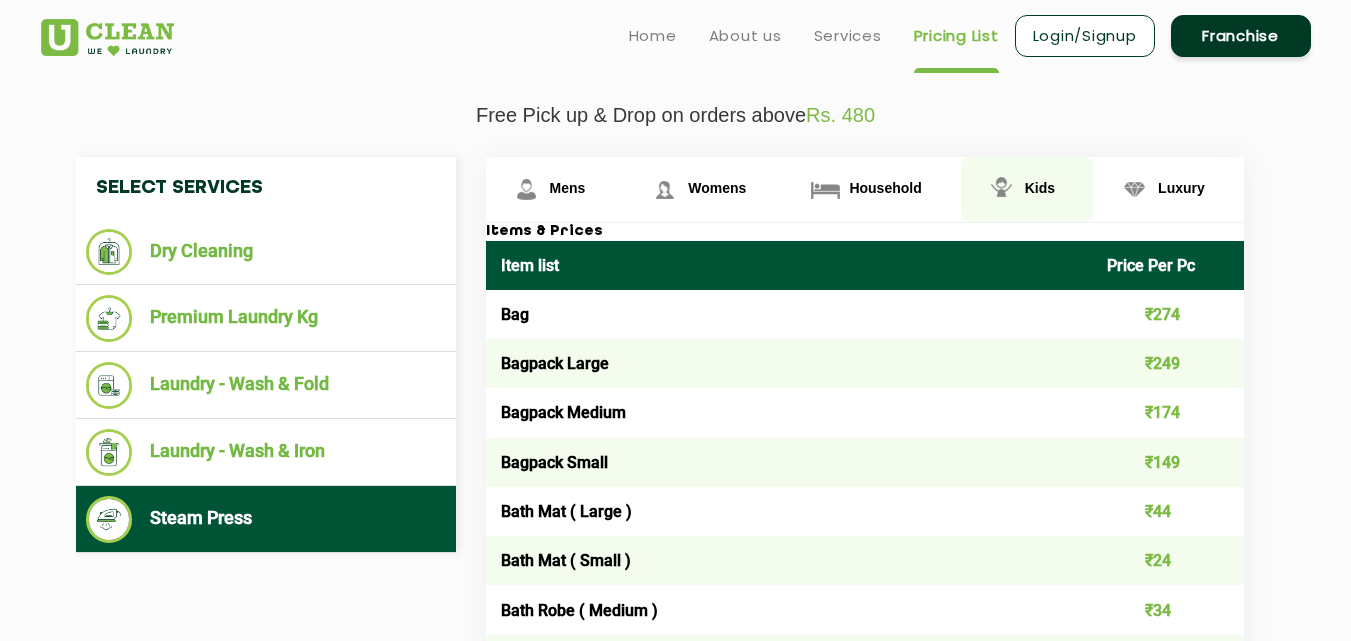click on "Kids" at bounding box center (568, 188) 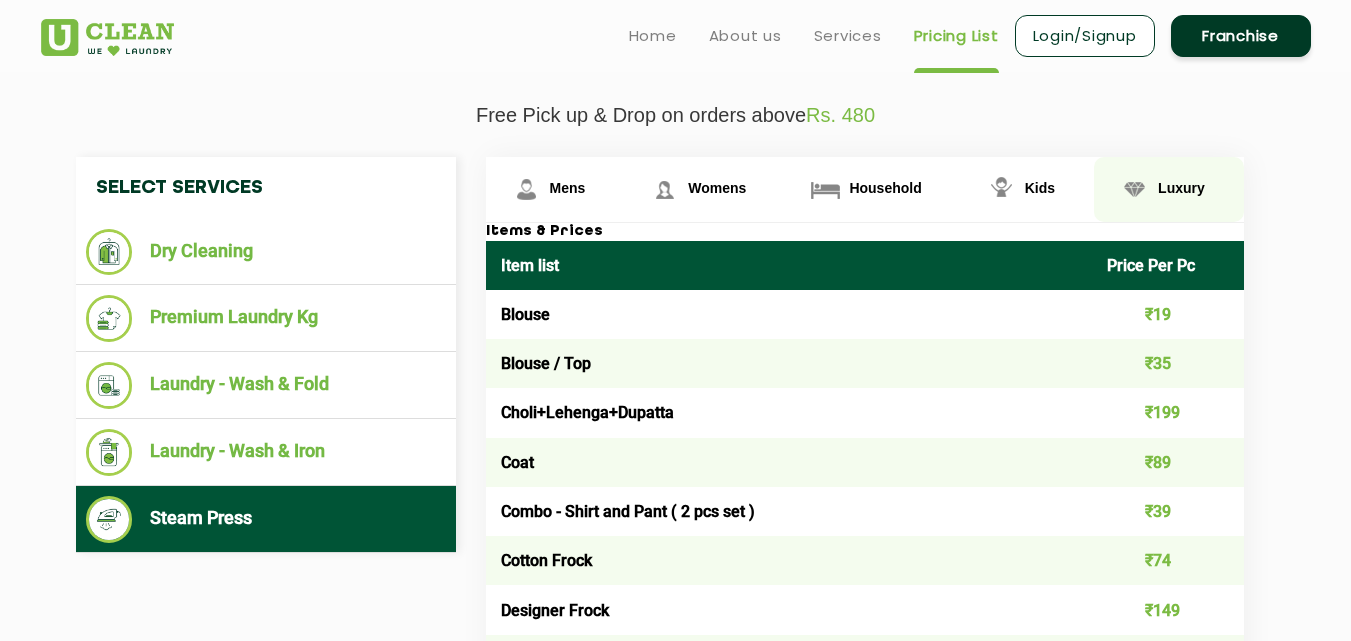 click on "Luxury" at bounding box center [568, 188] 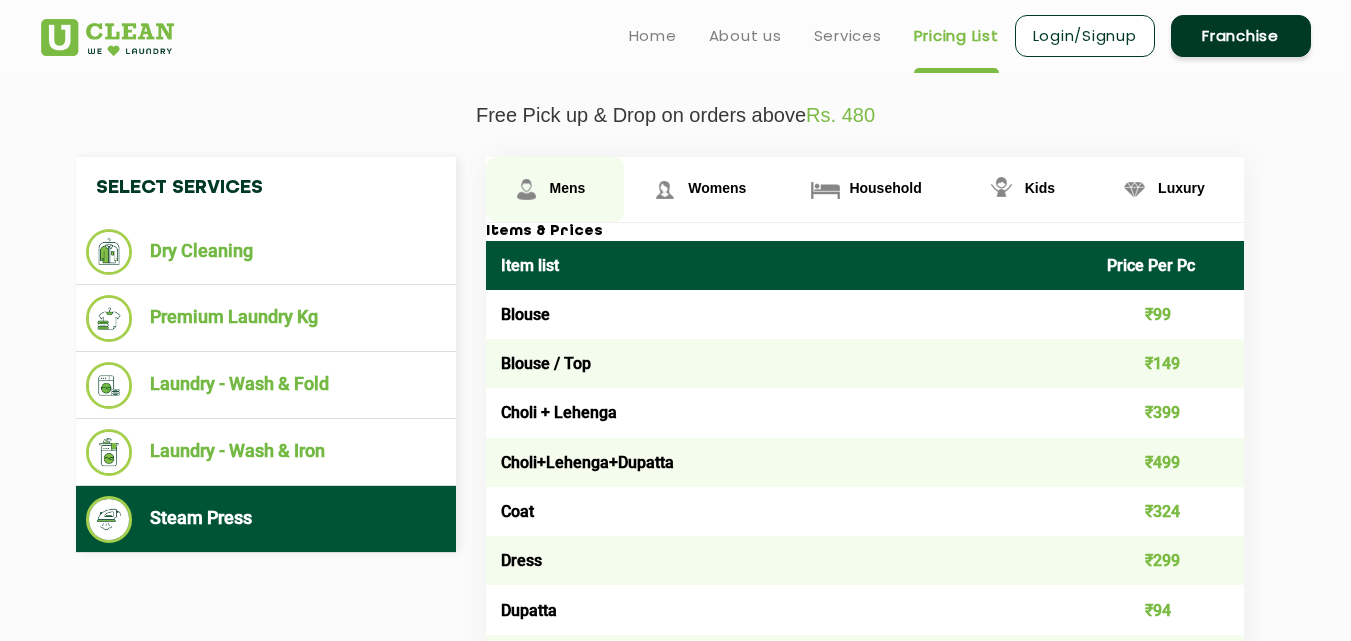 click on "Mens" at bounding box center [555, 189] 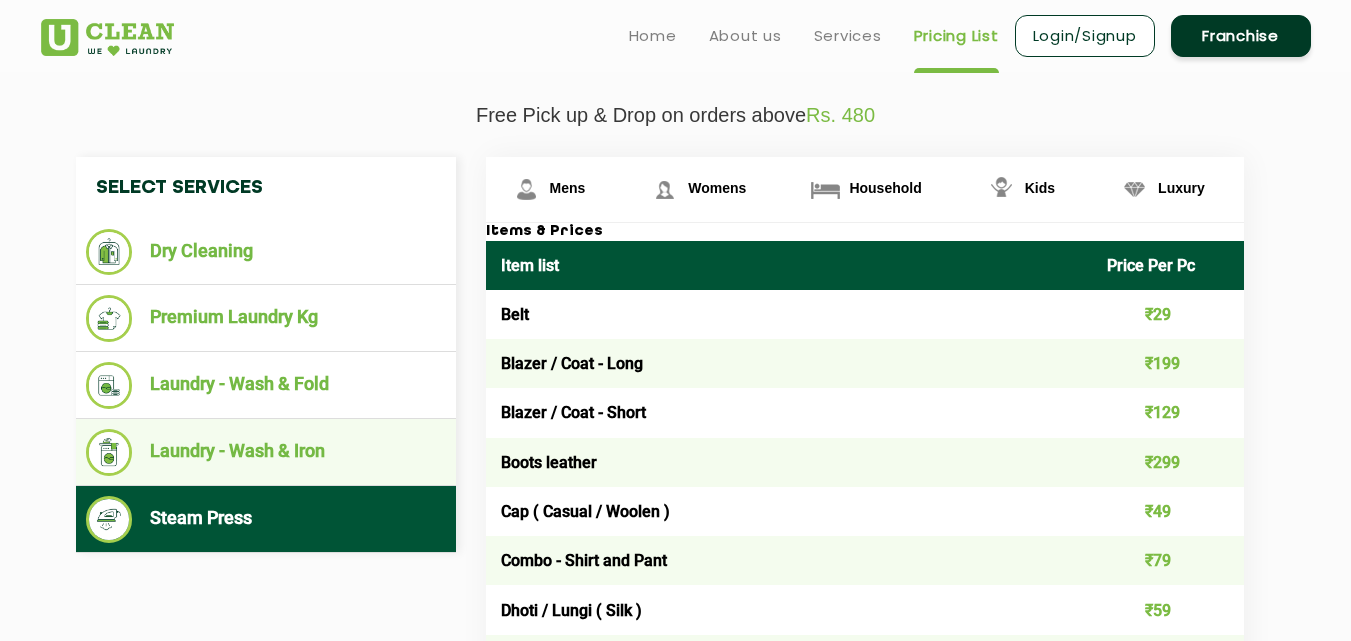 click on "Laundry - Wash & Iron" at bounding box center [266, 452] 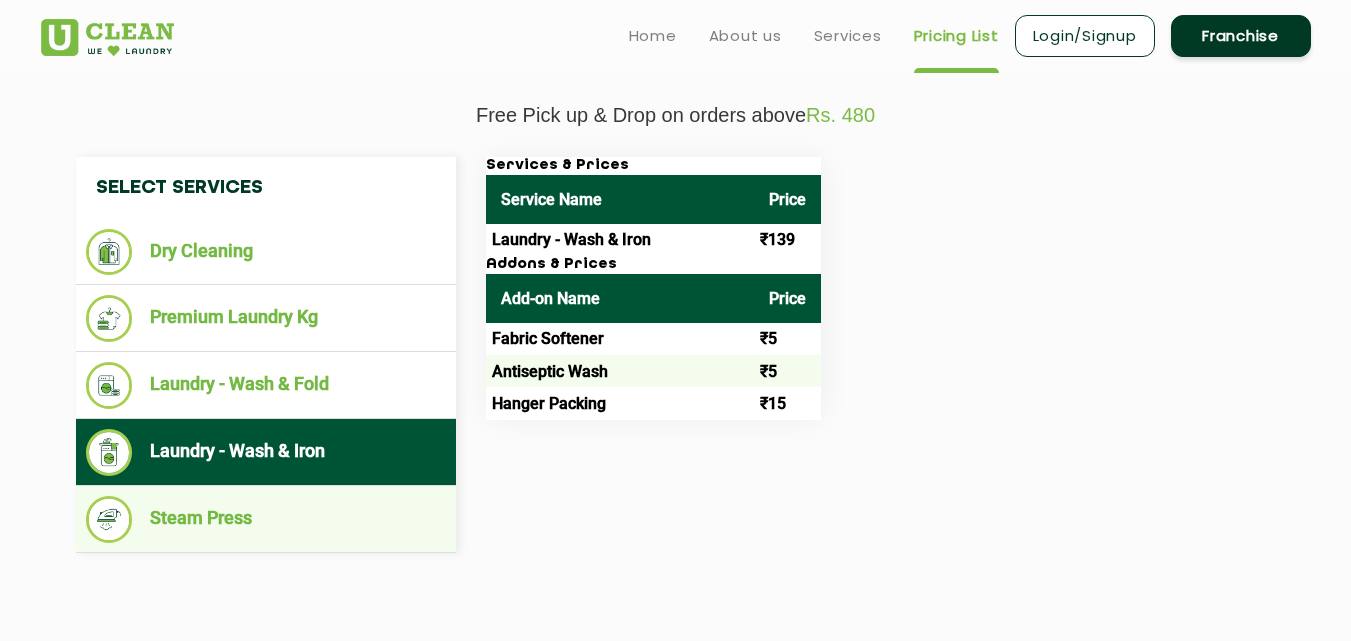 click on "Steam Press" at bounding box center [266, 519] 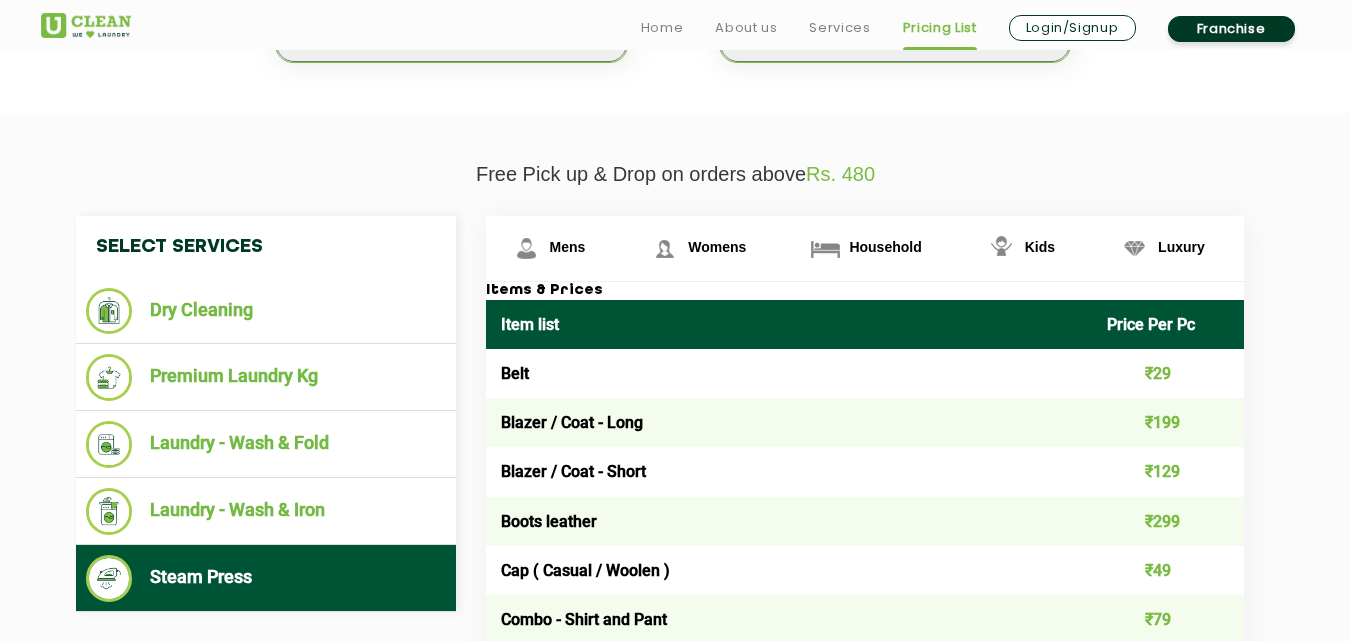 scroll, scrollTop: 791, scrollLeft: 0, axis: vertical 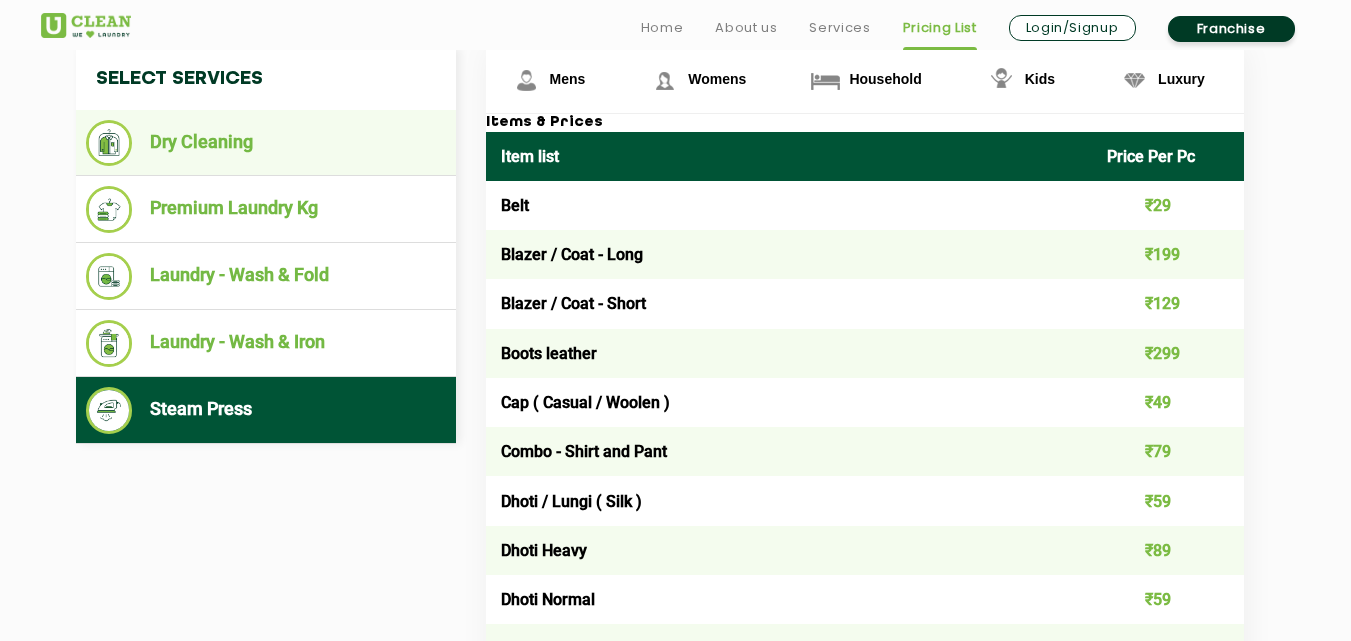 click on "Dry Cleaning" at bounding box center [266, 143] 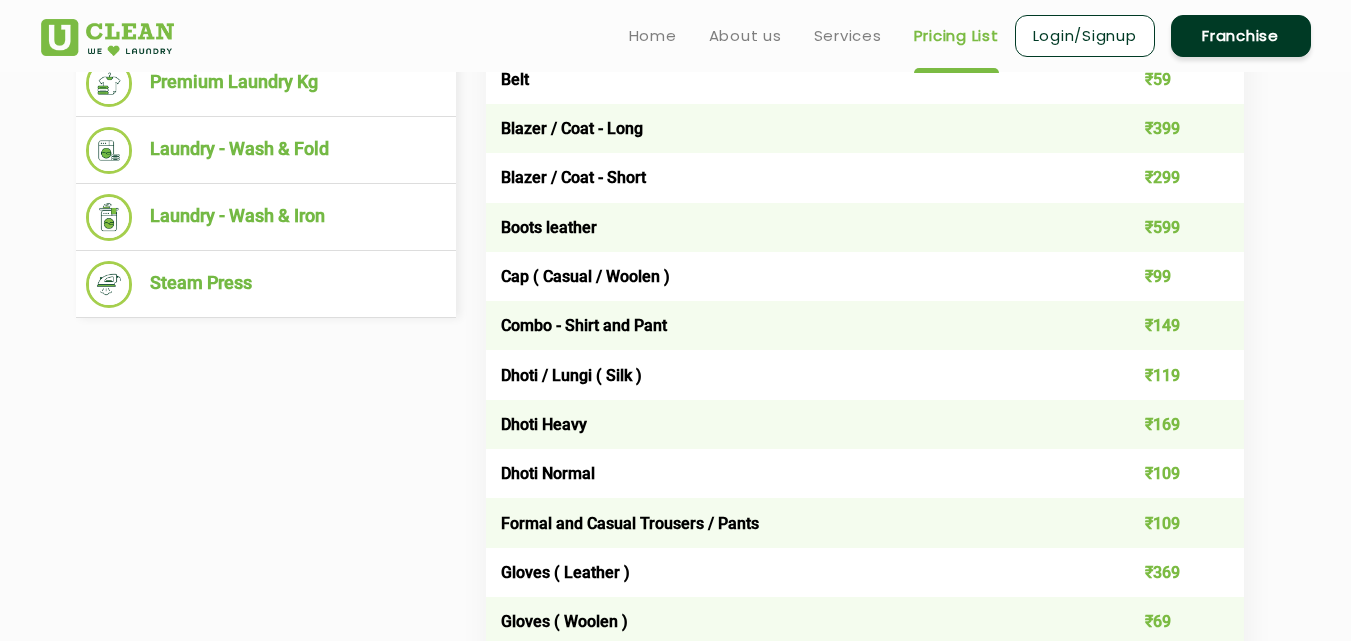 scroll, scrollTop: 900, scrollLeft: 0, axis: vertical 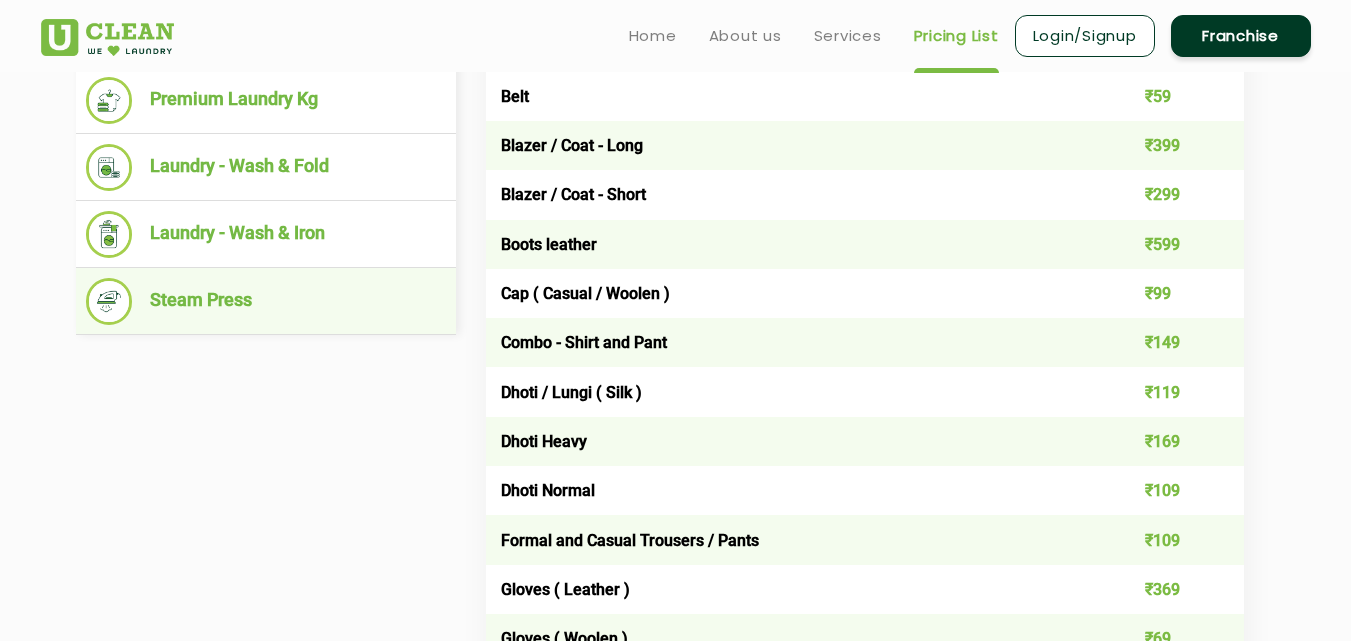 click on "Steam Press" at bounding box center (266, 301) 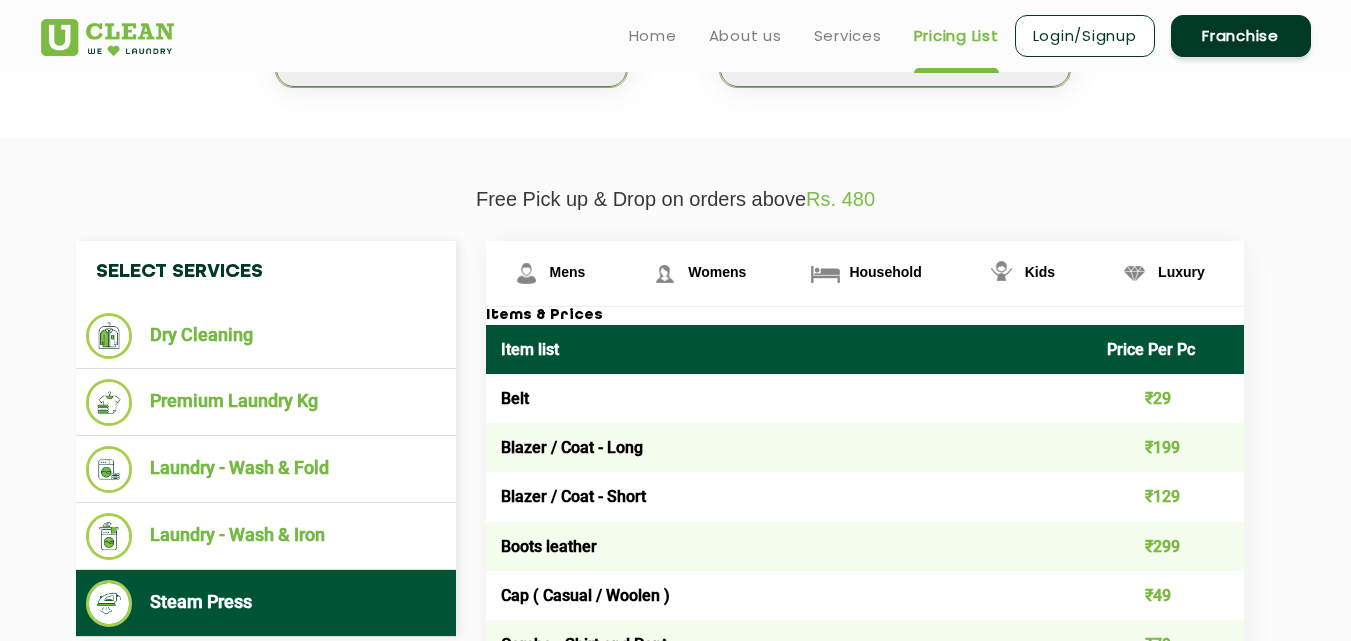scroll, scrollTop: 581, scrollLeft: 0, axis: vertical 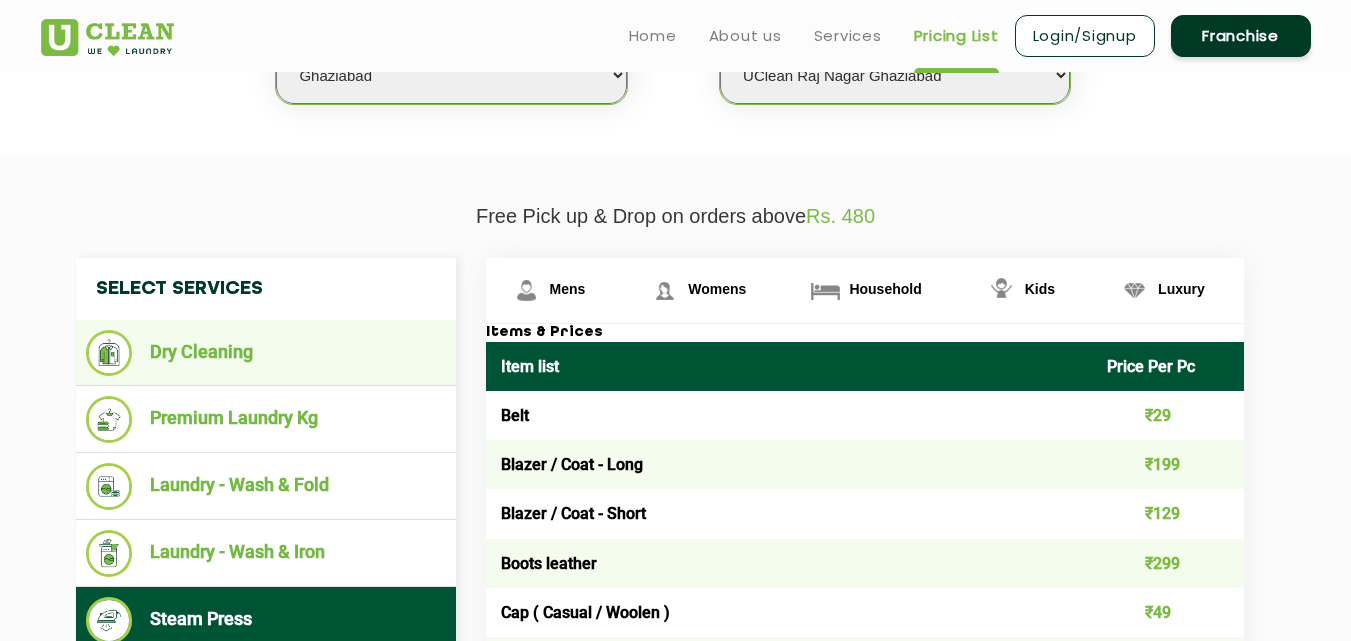 click on "Dry Cleaning" at bounding box center [266, 353] 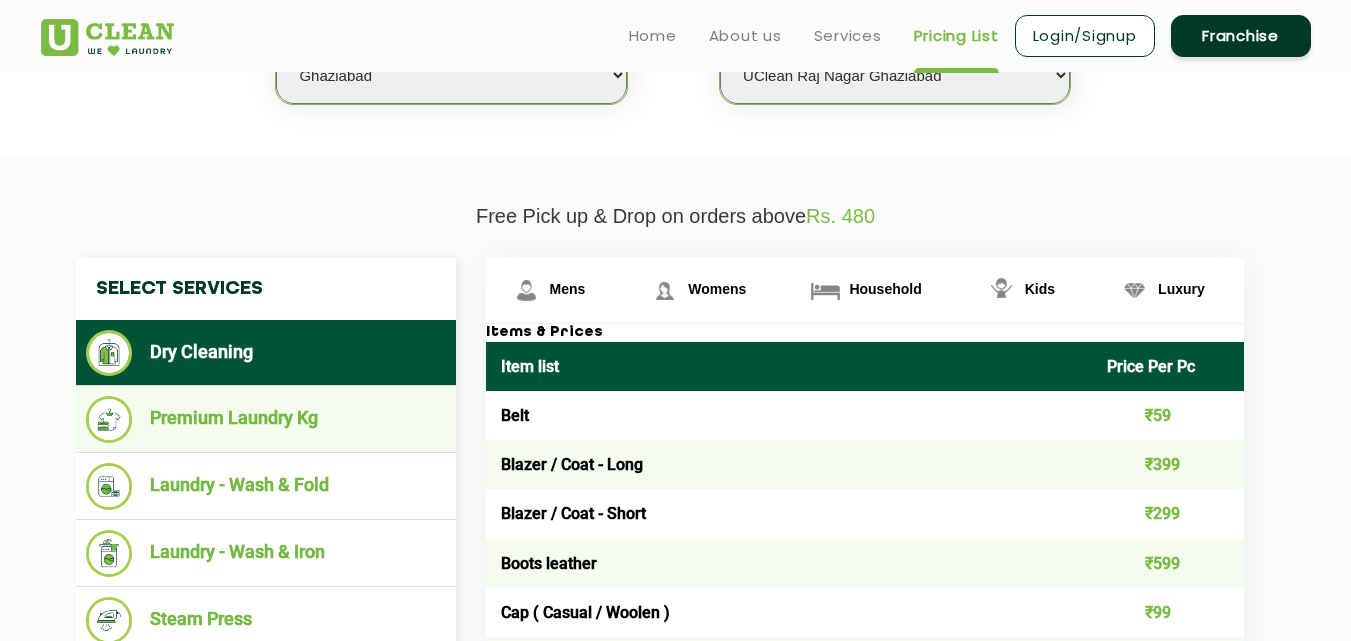 click on "Premium Laundry Kg" at bounding box center (266, 419) 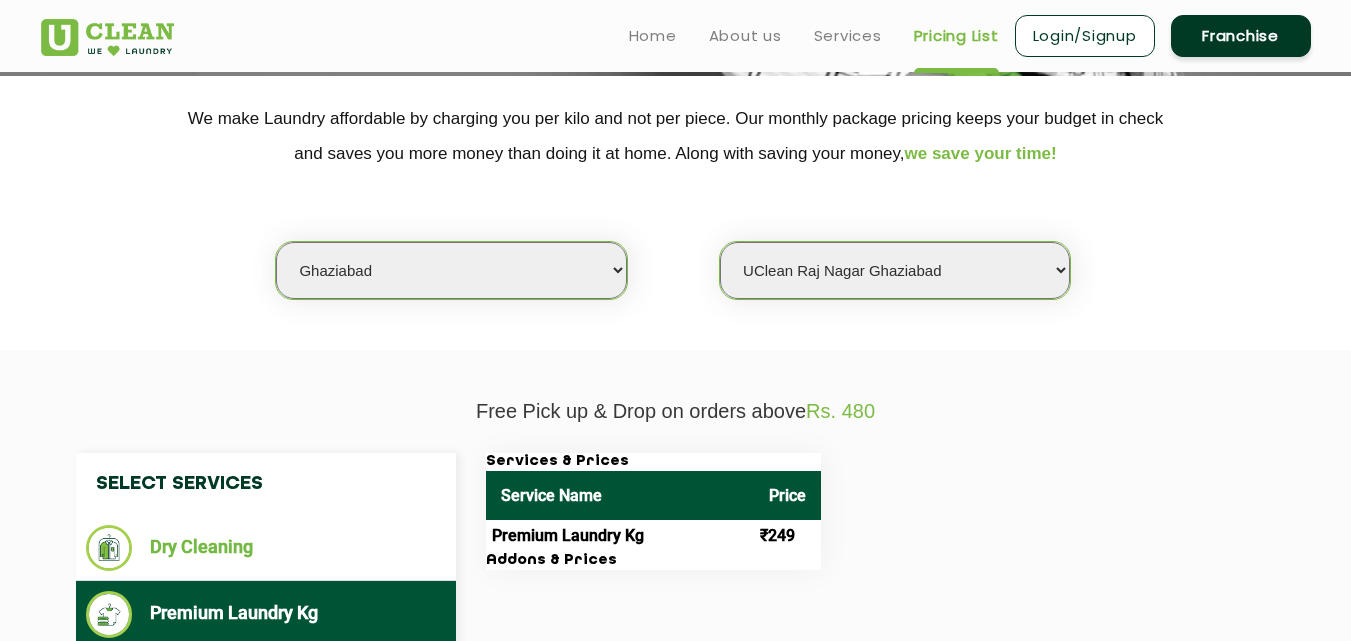 scroll, scrollTop: 338, scrollLeft: 0, axis: vertical 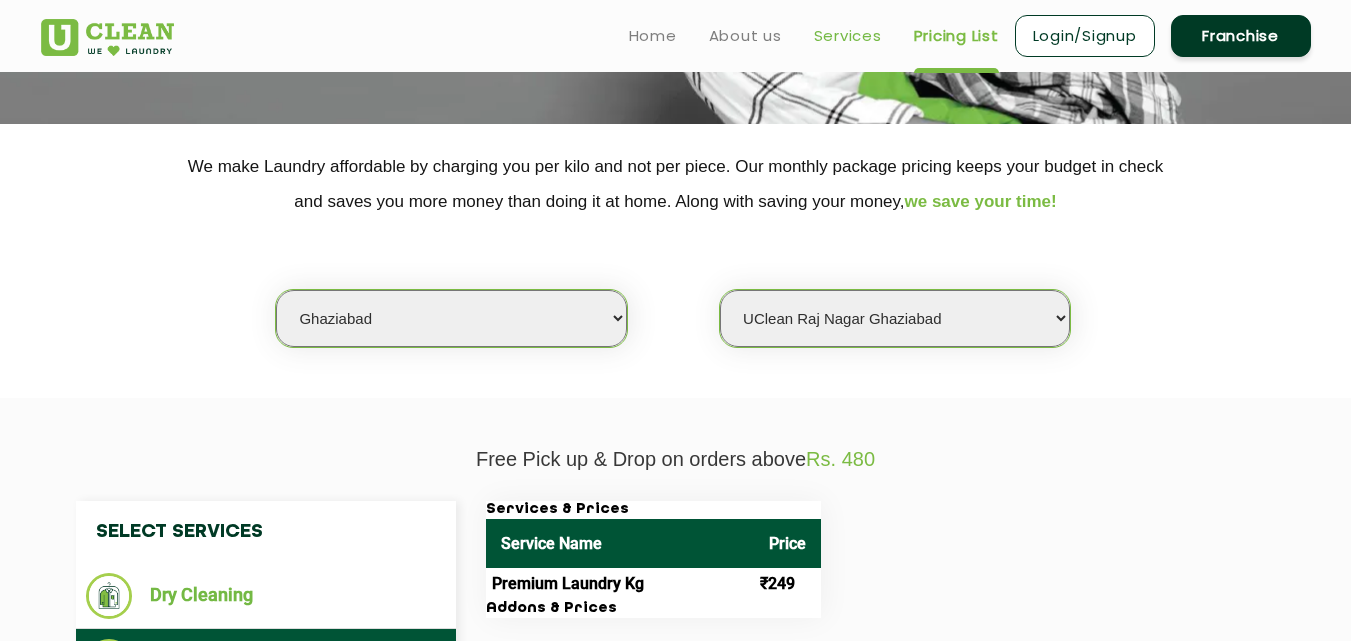click on "Services" at bounding box center [848, 36] 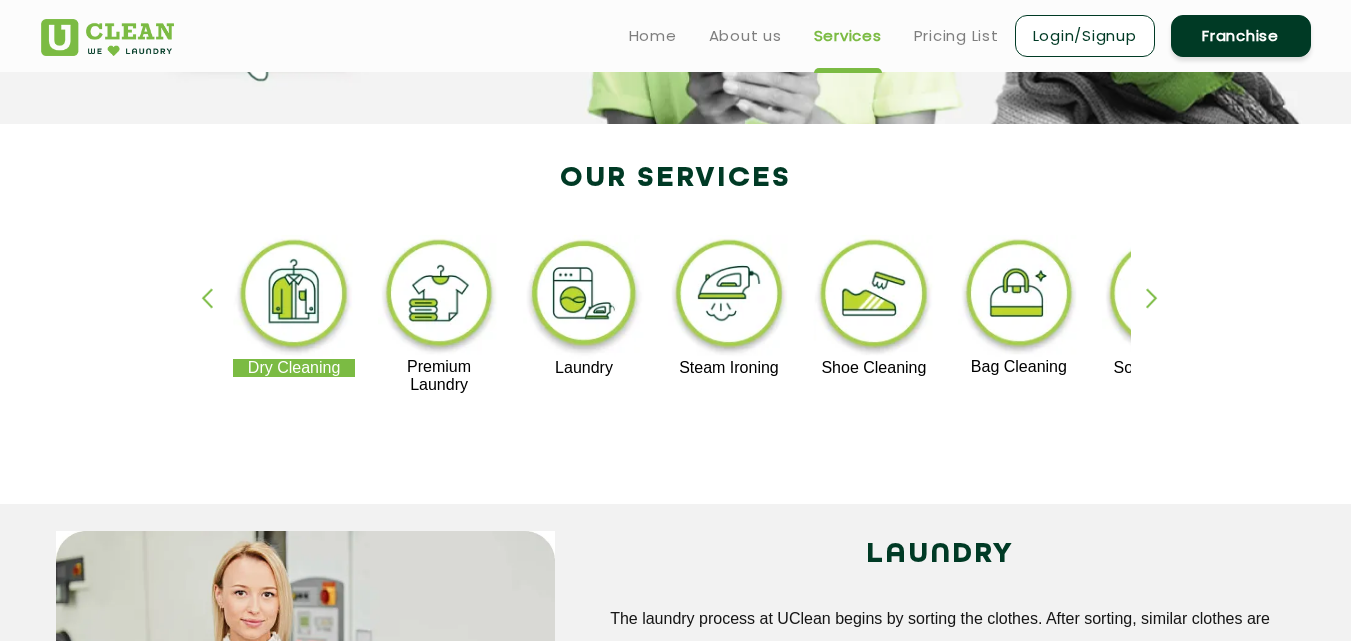 scroll, scrollTop: 0, scrollLeft: 0, axis: both 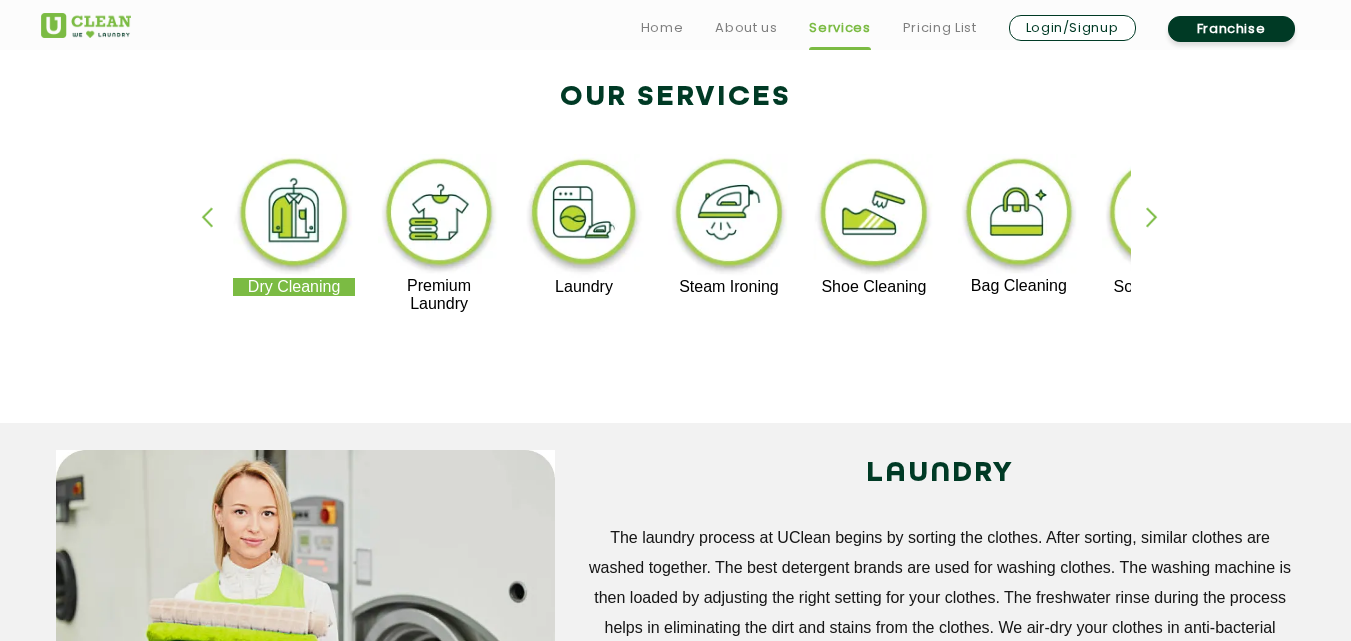 click at bounding box center (1161, 234) 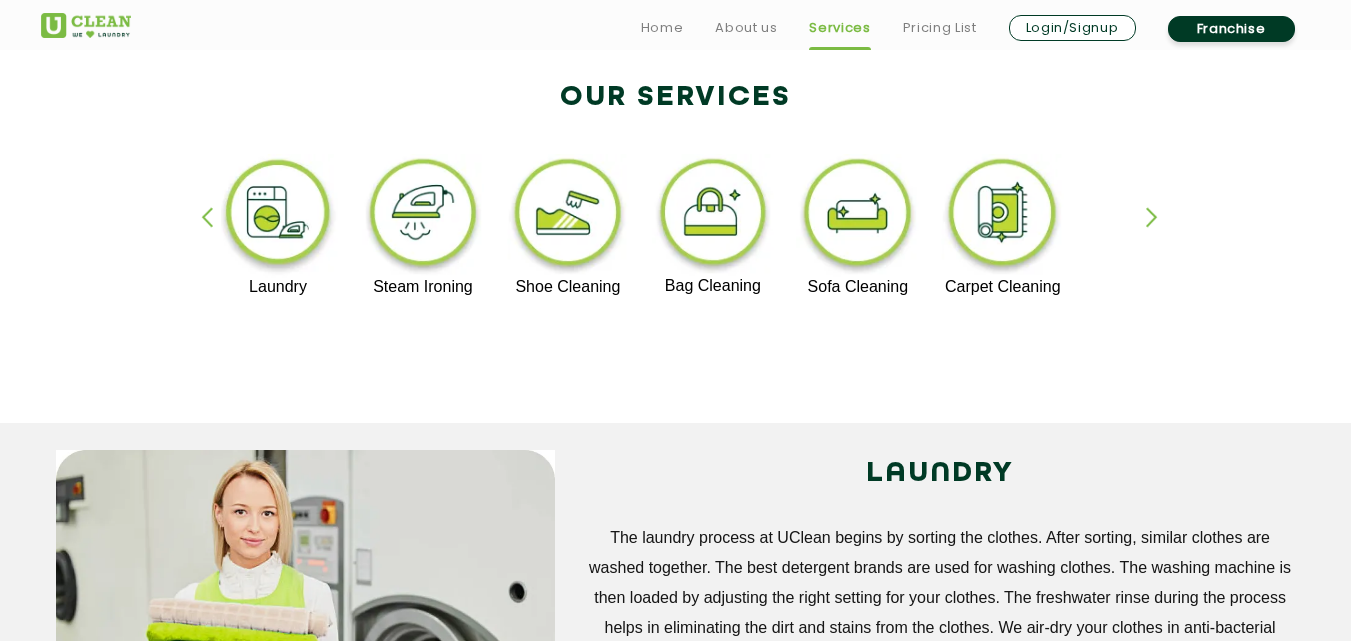 click at bounding box center (1161, 234) 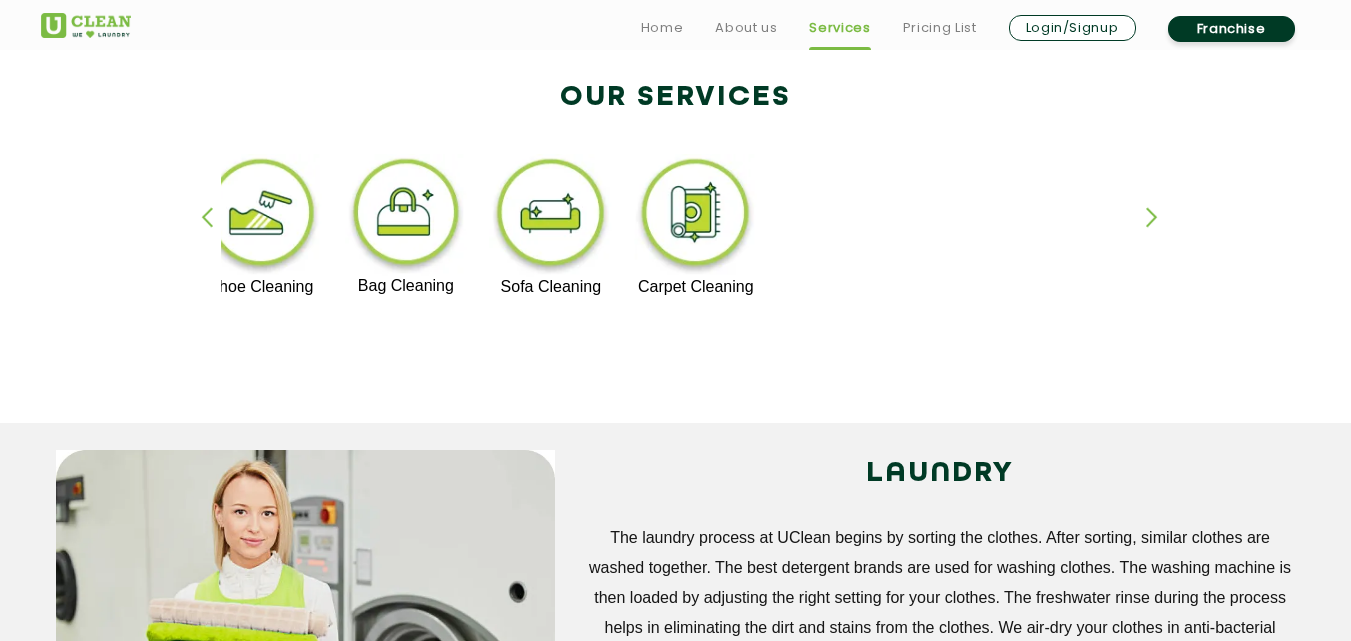 click at bounding box center (1161, 234) 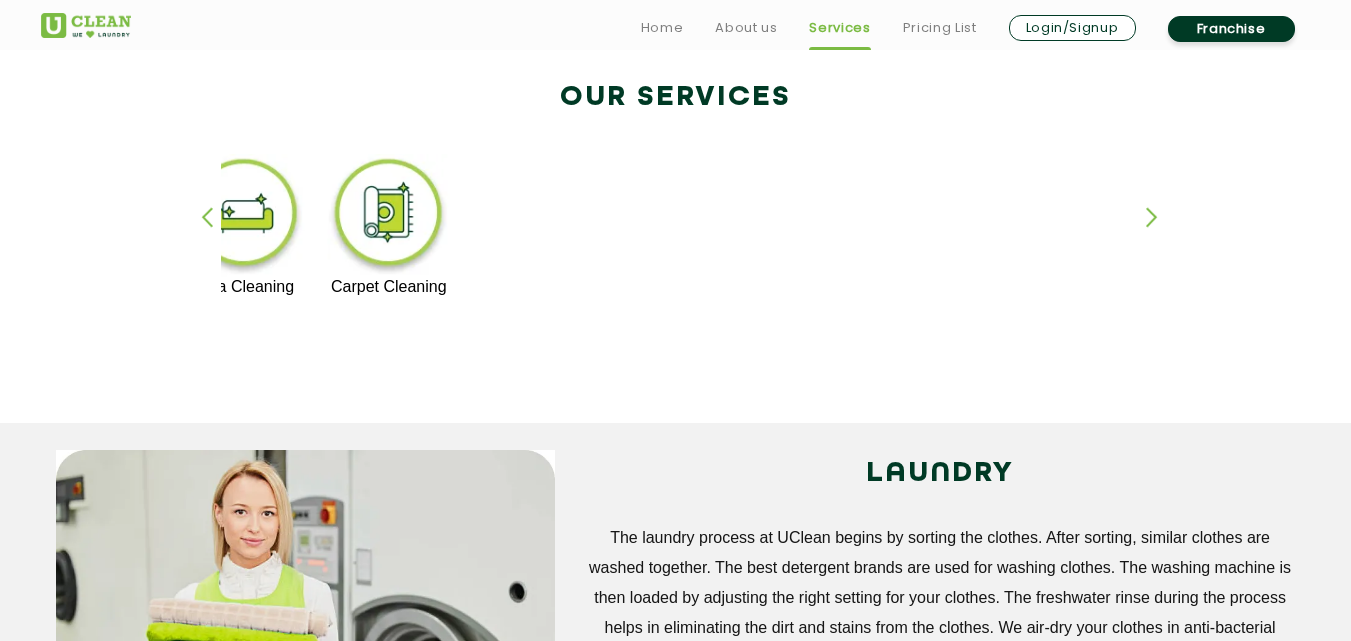 click at bounding box center (1161, 234) 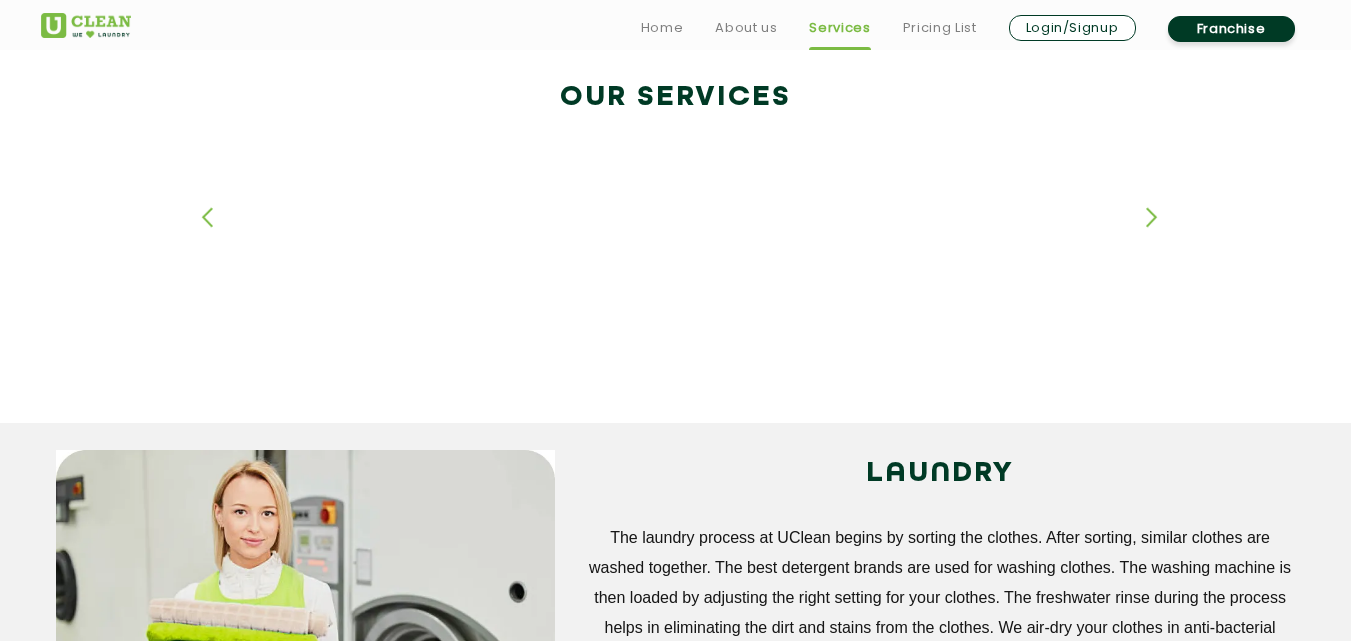 click at bounding box center [1161, 234] 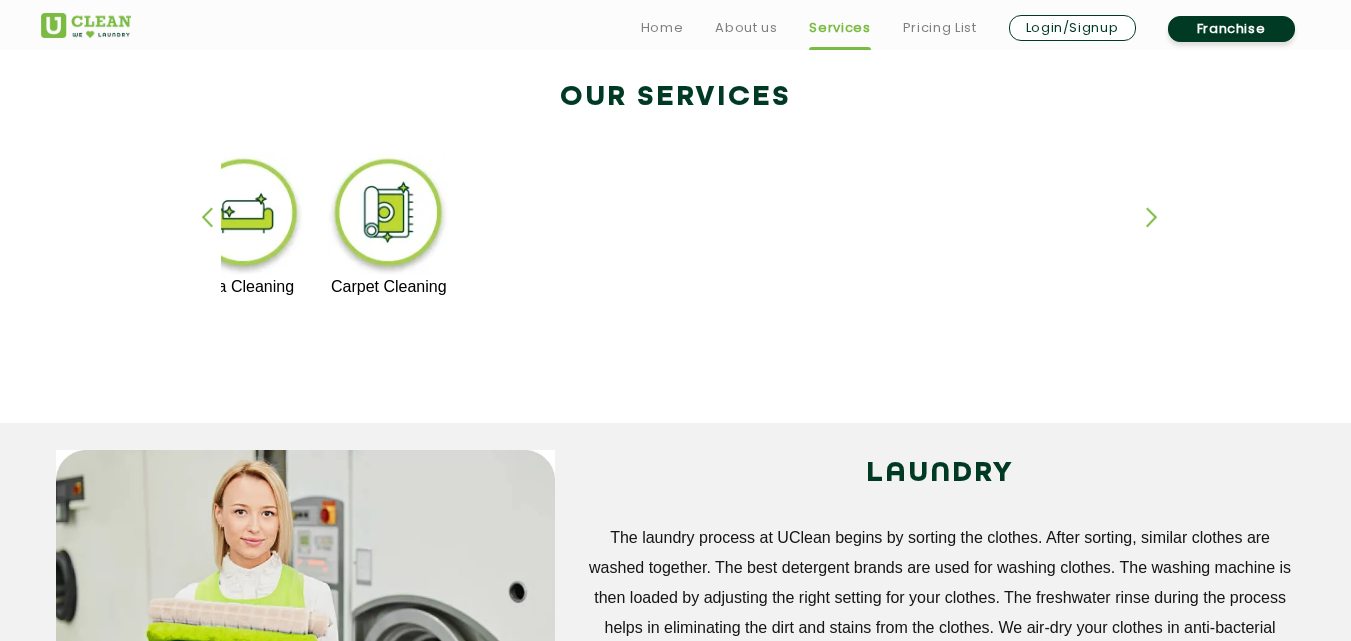 click at bounding box center (216, 234) 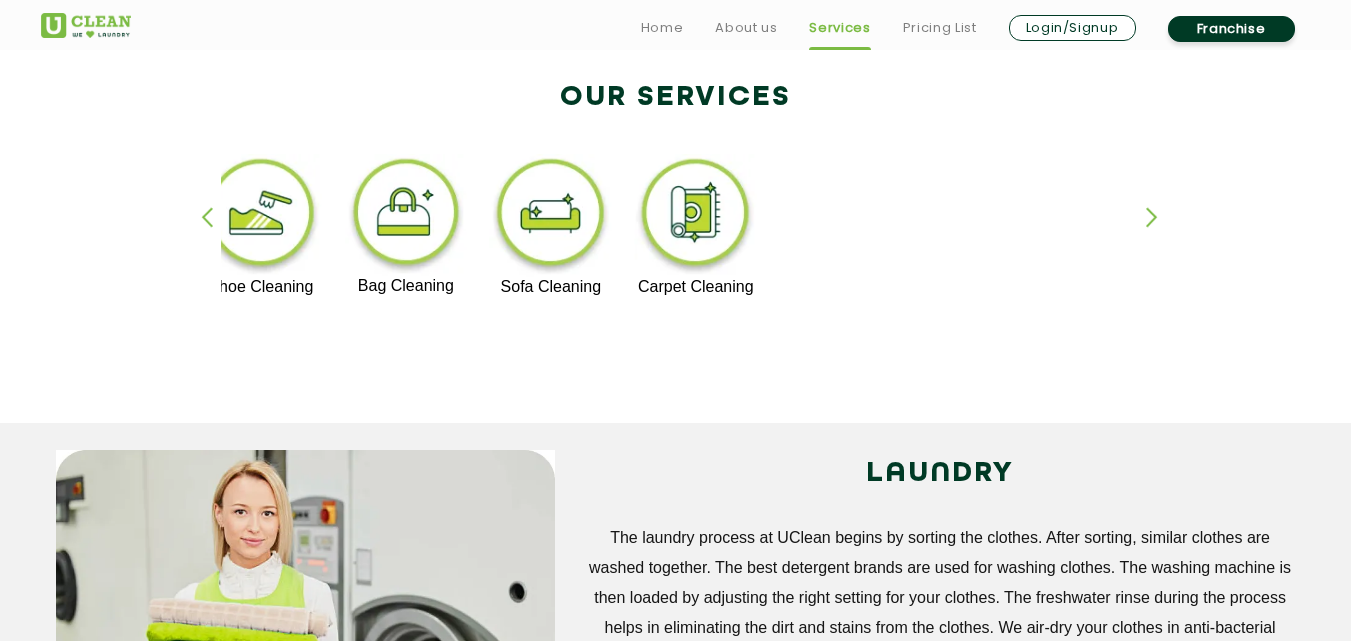 click at bounding box center (216, 234) 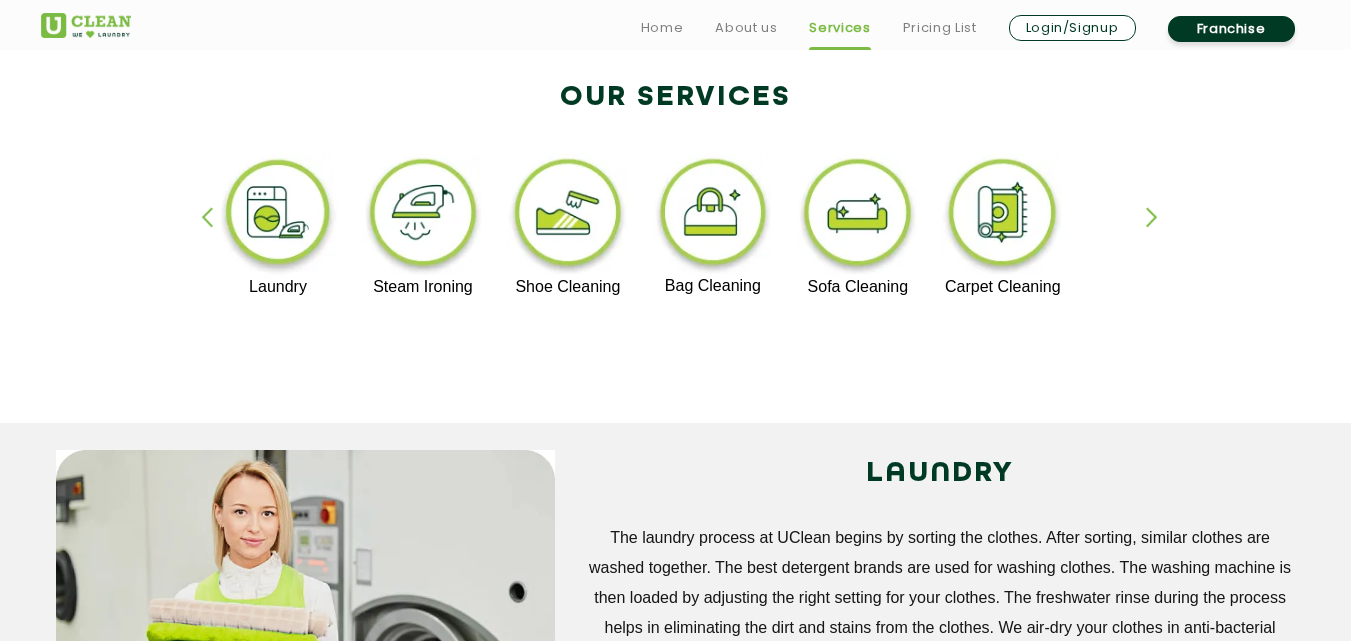 click at bounding box center (216, 234) 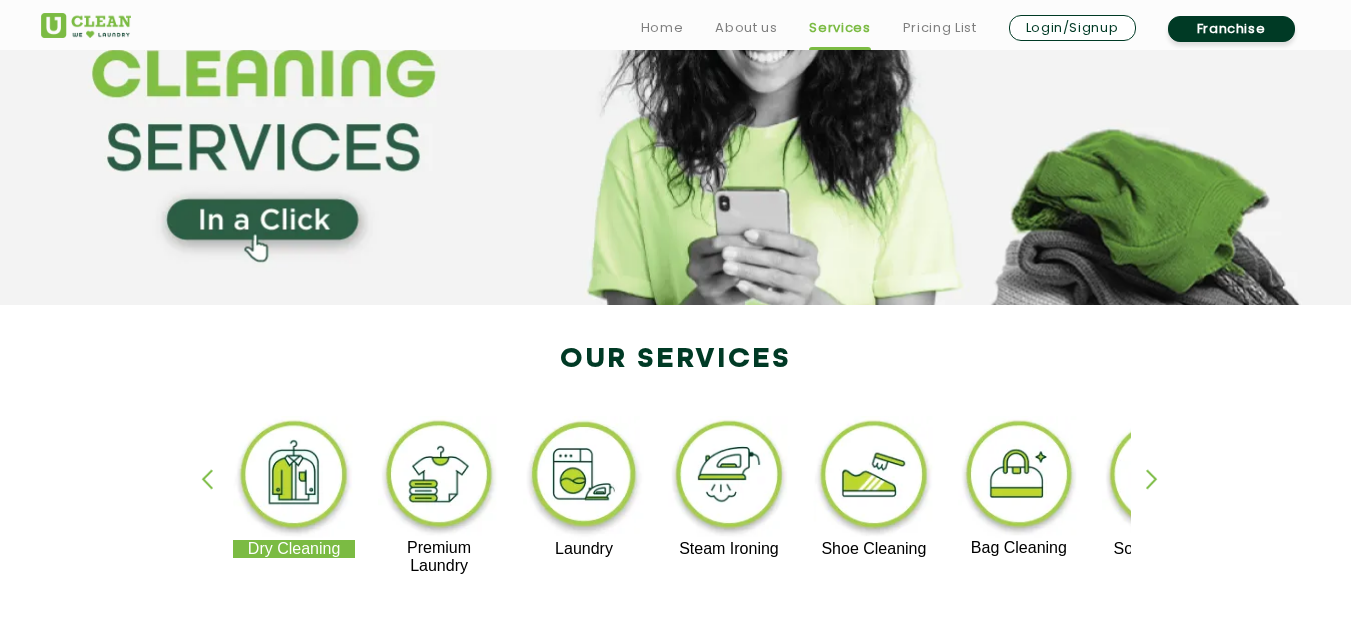scroll, scrollTop: 175, scrollLeft: 0, axis: vertical 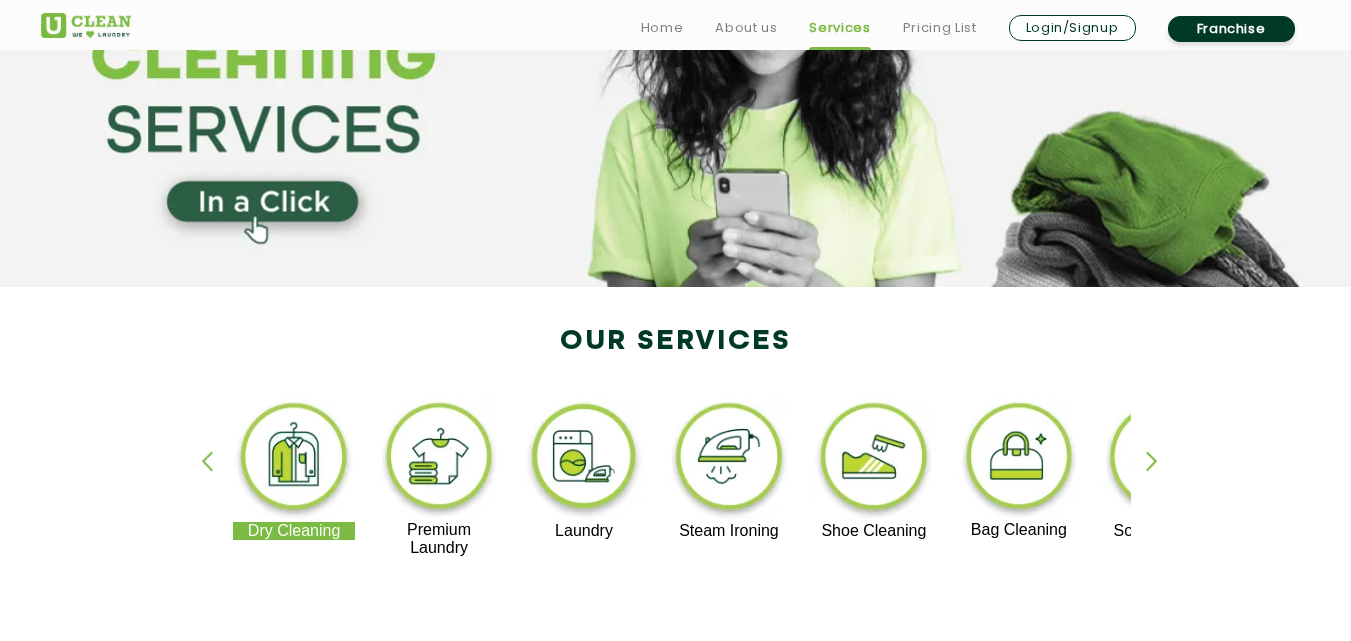 click at bounding box center [584, 460] 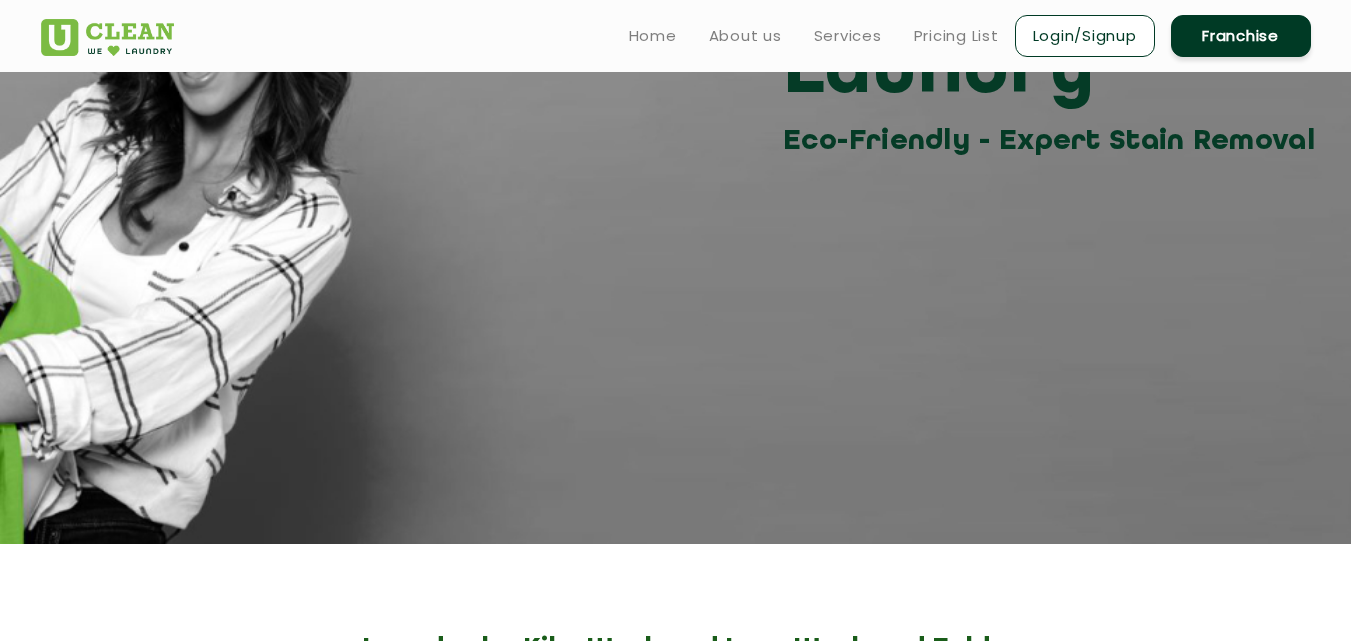scroll, scrollTop: 0, scrollLeft: 0, axis: both 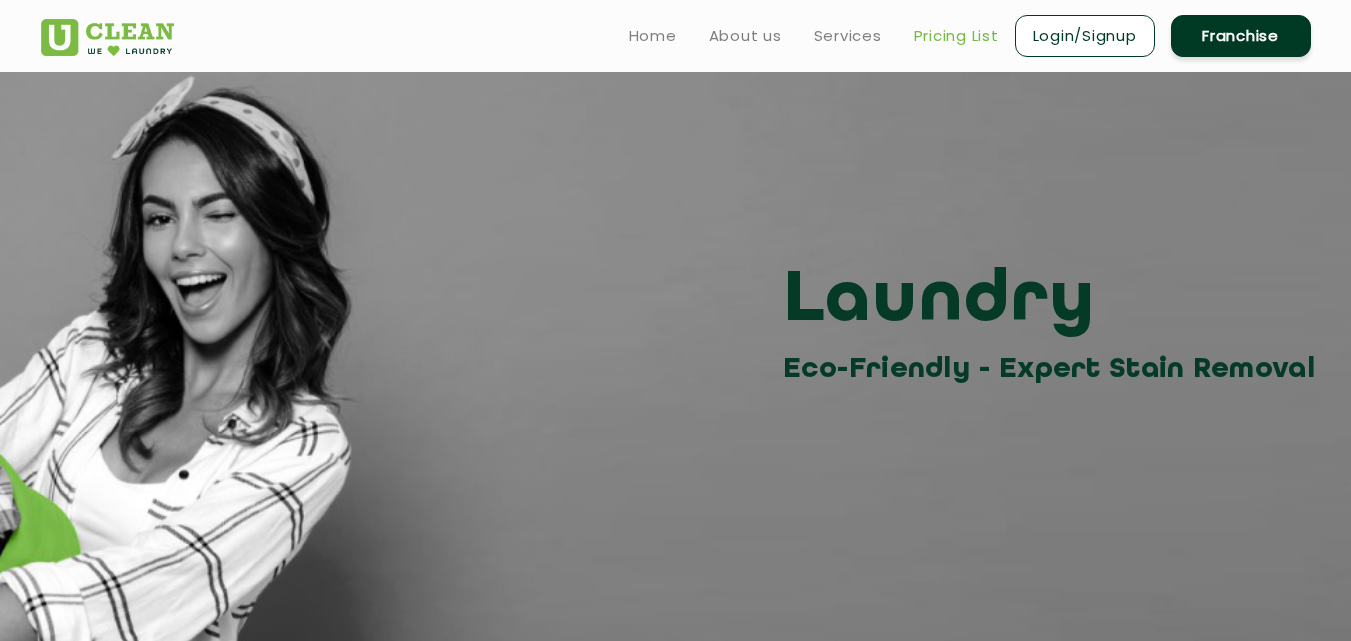 click on "Pricing List" at bounding box center (956, 36) 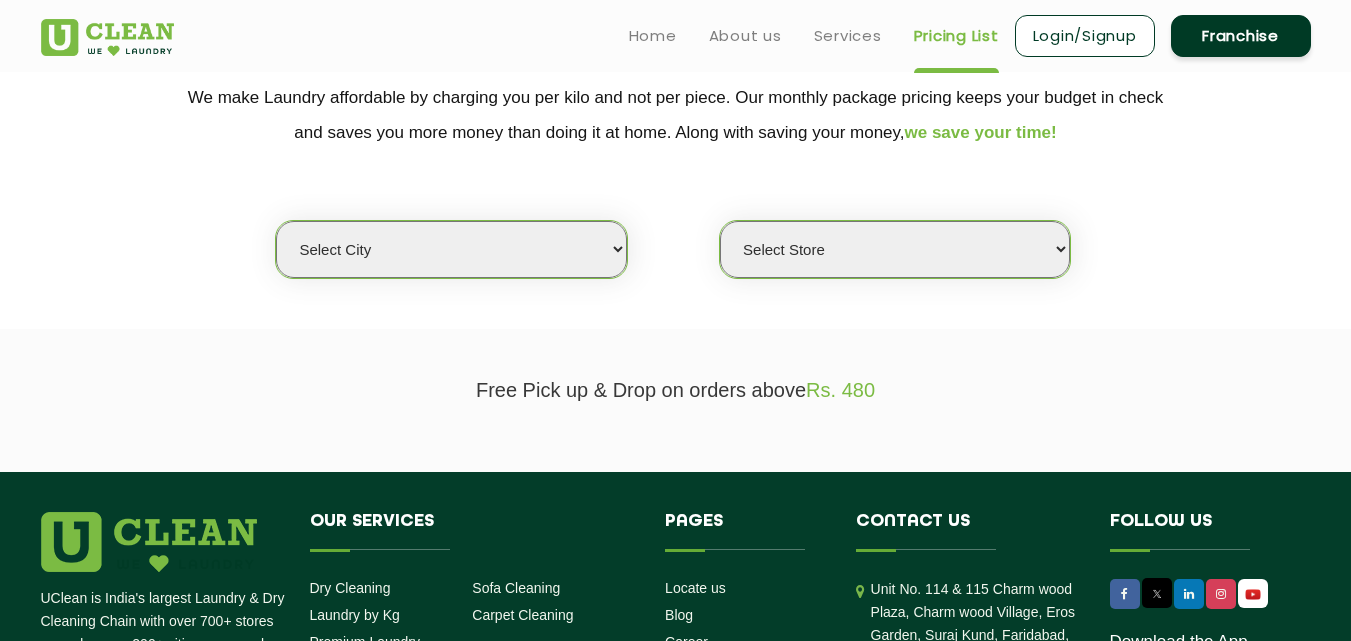 scroll, scrollTop: 308, scrollLeft: 0, axis: vertical 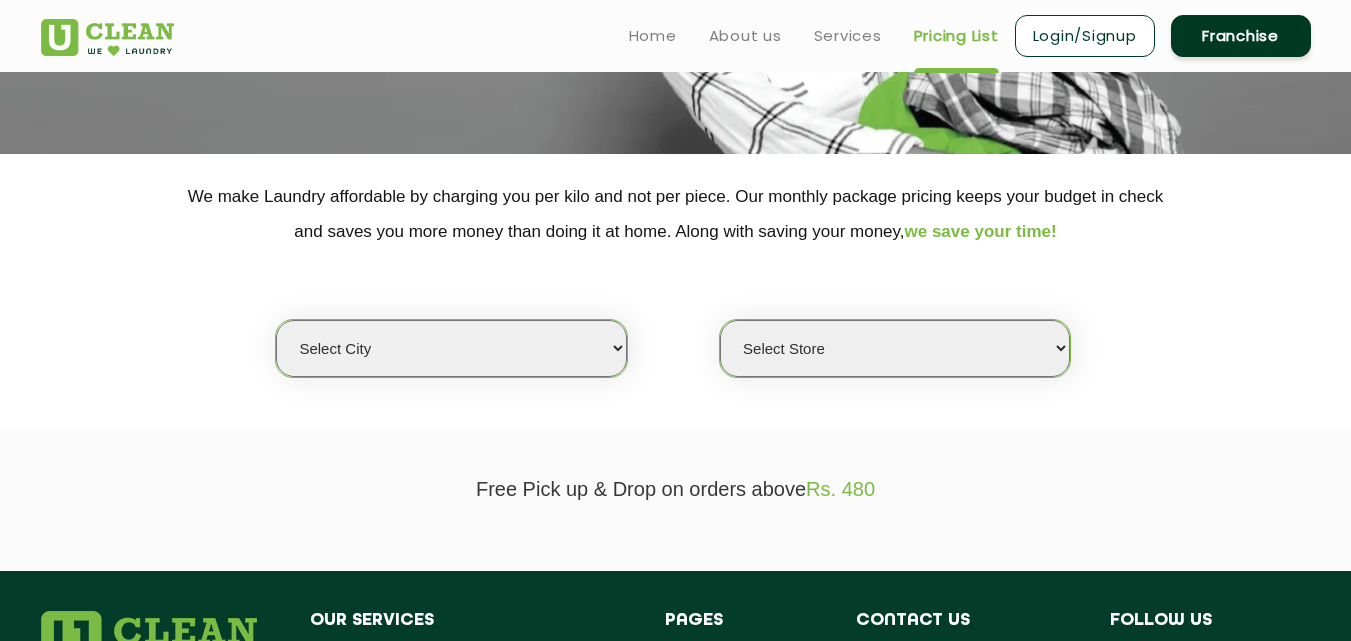 click on "Select city Aalo Agartala Agra Ahmedabad Akola Aligarh Alwar - UClean Select Amravati Aurangabad Ayodhya Bahadurgarh Bahraich Baleswar Baramulla Bareilly Barmer Barpeta Bathinda Belgaum Bengaluru Berhampur Bettiah Bhagalpur Bhilwara Bhiwadi Bhopal Bhubaneshwar Bidar Bikaner Bilaspur Bokaro Bongaigaon Chandigarh Chennai Chitrakoot Cochin Coimbatore Cooch Behar Coonoor Daman Danapur Darrang Daudnagar Dehradun Delhi Deoghar Dhanbad Dharwad Dhule Dibrugarh Digboi Dimapur Dindigul Duliajan Ellenabad Erode Faridabad Gandhidham Gandhinagar Garia Ghaziabad Goa Gohana Golaghat Gonda Gorakhpur Gurugram Guwahati Gwalior Haldwani Hamirpur Hanumangarh Haridwar Hingoli Hojai Howrah Hubli Hyderabad Imphal Indore Itanagar Jagdalpur Jagraon Jaipur Jaipur - Select Jammu Jamshedpur Jehanabad Jhansi Jodhpur Jorhat Kaithal Kakinada Kanpur Kargil Karimganj Kathmandu Kharupetia Khopoli Kochi Kohima Kokapet Kokrajhar Kolhapur Kolkata Kota - Select Kotdwar Krishnanagar Kundli Kurnool Latur Leh Longding Lower Subansiri Lucknow Madurai" at bounding box center (451, 348) 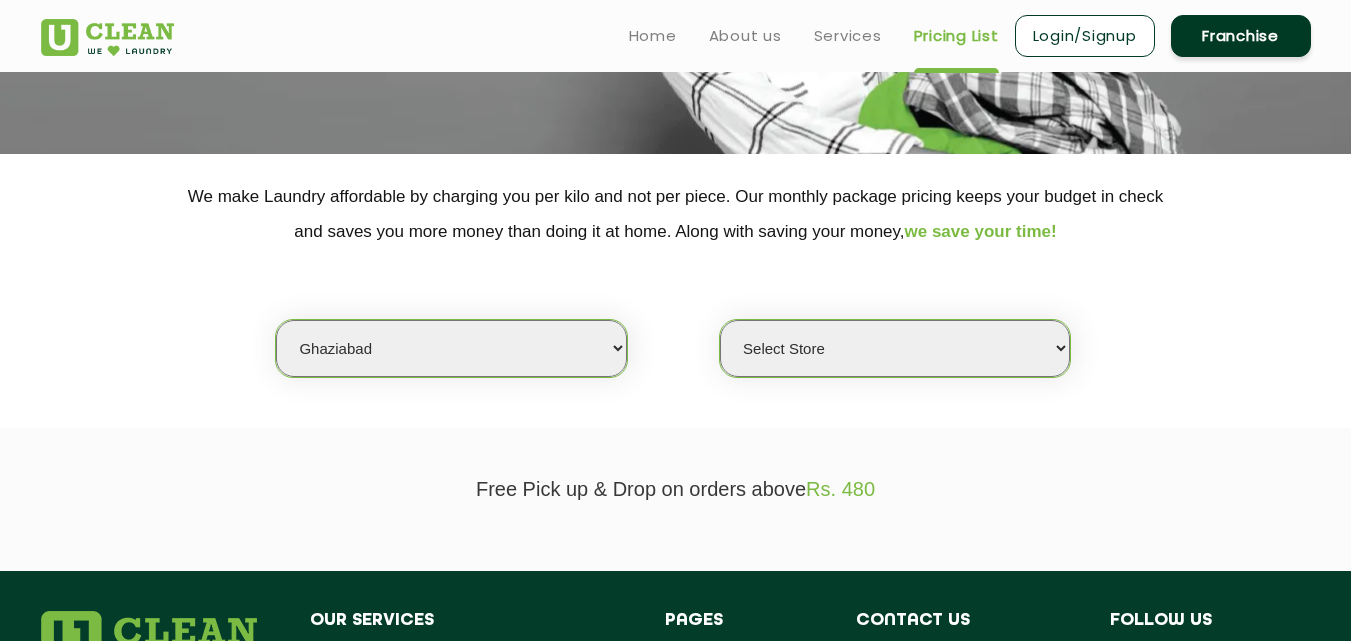 click on "Select city Aalo Agartala Agra Ahmedabad Akola Aligarh Alwar - UClean Select Amravati Aurangabad Ayodhya Bahadurgarh Bahraich Baleswar Baramulla Bareilly Barmer Barpeta Bathinda Belgaum Bengaluru Berhampur Bettiah Bhagalpur Bhilwara Bhiwadi Bhopal Bhubaneshwar Bidar Bikaner Bilaspur Bokaro Bongaigaon Chandigarh Chennai Chitrakoot Cochin Coimbatore Cooch Behar Coonoor Daman Danapur Darrang Daudnagar Dehradun Delhi Deoghar Dhanbad Dharwad Dhule Dibrugarh Digboi Dimapur Dindigul Duliajan Ellenabad Erode Faridabad Gandhidham Gandhinagar Garia Ghaziabad Goa Gohana Golaghat Gonda Gorakhpur Gurugram Guwahati Gwalior Haldwani Hamirpur Hanumangarh Haridwar Hingoli Hojai Howrah Hubli Hyderabad Imphal Indore Itanagar Jagdalpur Jagraon Jaipur Jaipur - Select Jammu Jamshedpur Jehanabad Jhansi Jodhpur Jorhat Kaithal Kakinada Kanpur Kargil Karimganj Kathmandu Kharupetia Khopoli Kochi Kohima Kokapet Kokrajhar Kolhapur Kolkata Kota - Select Kotdwar Krishnanagar Kundli Kurnool Latur Leh Longding Lower Subansiri Lucknow Madurai" at bounding box center (451, 348) 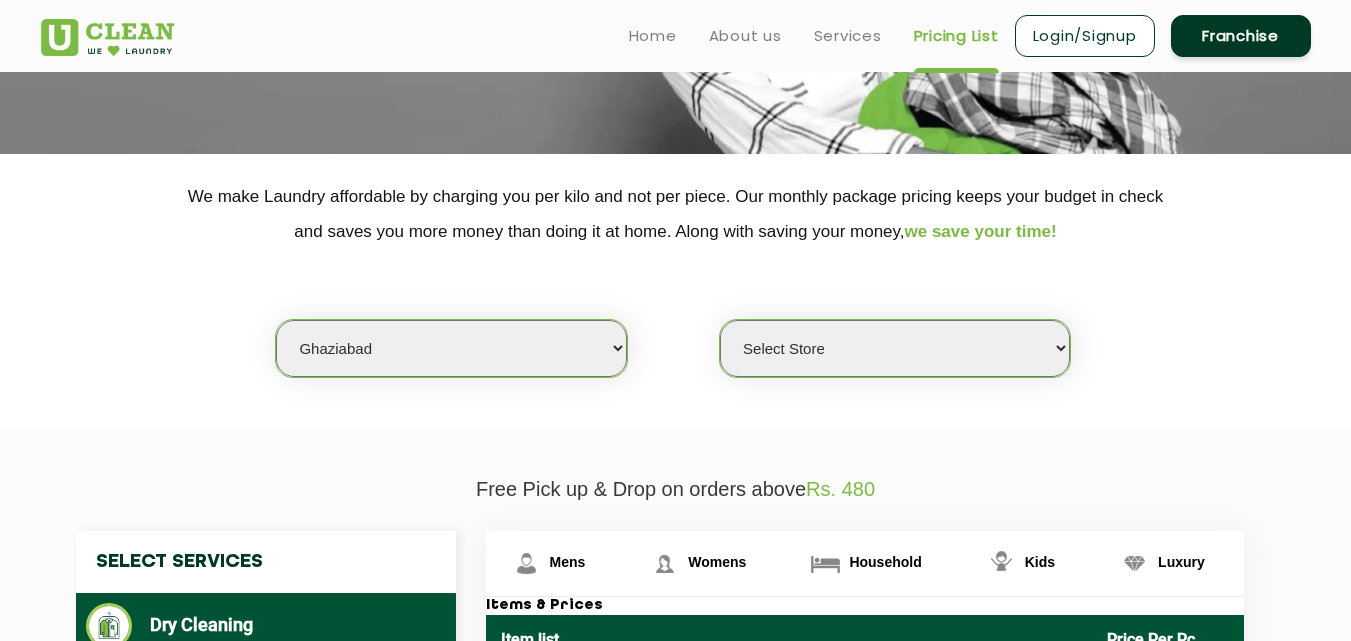 click on "Select Store UClean Indirapuram UClean Crossing Republic UClean Raj Nagar Ghaziabad UClean Vasundhara" at bounding box center (895, 348) 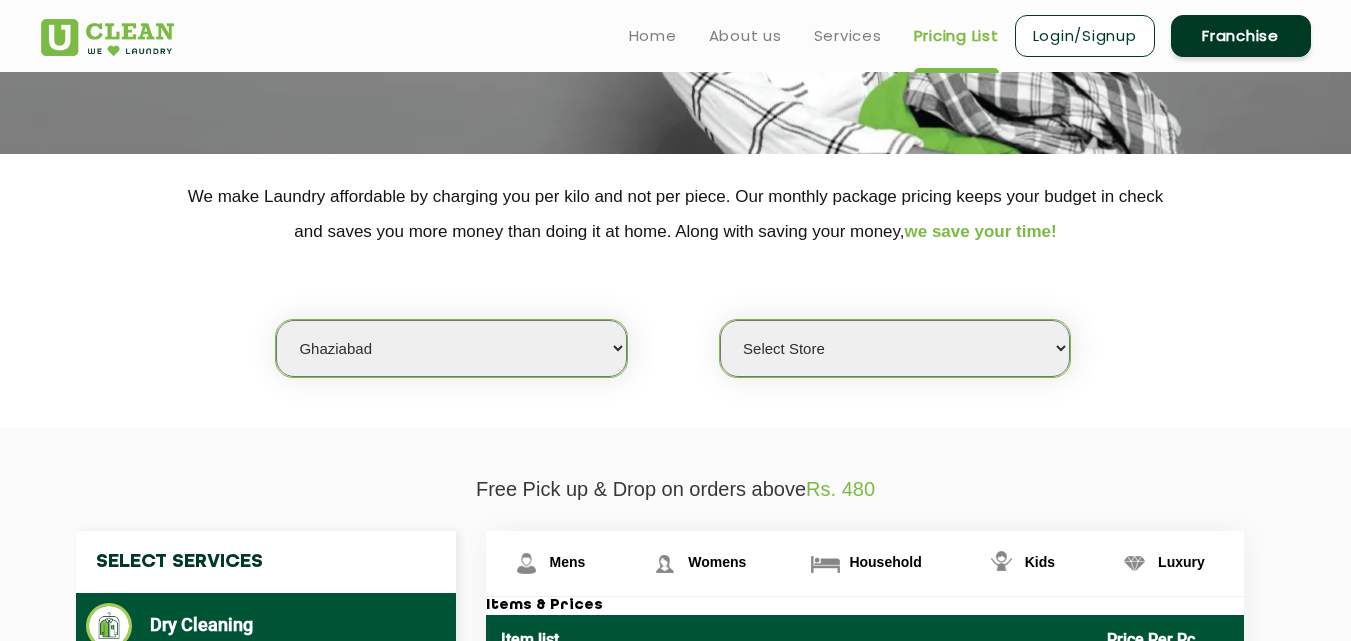 select on "226" 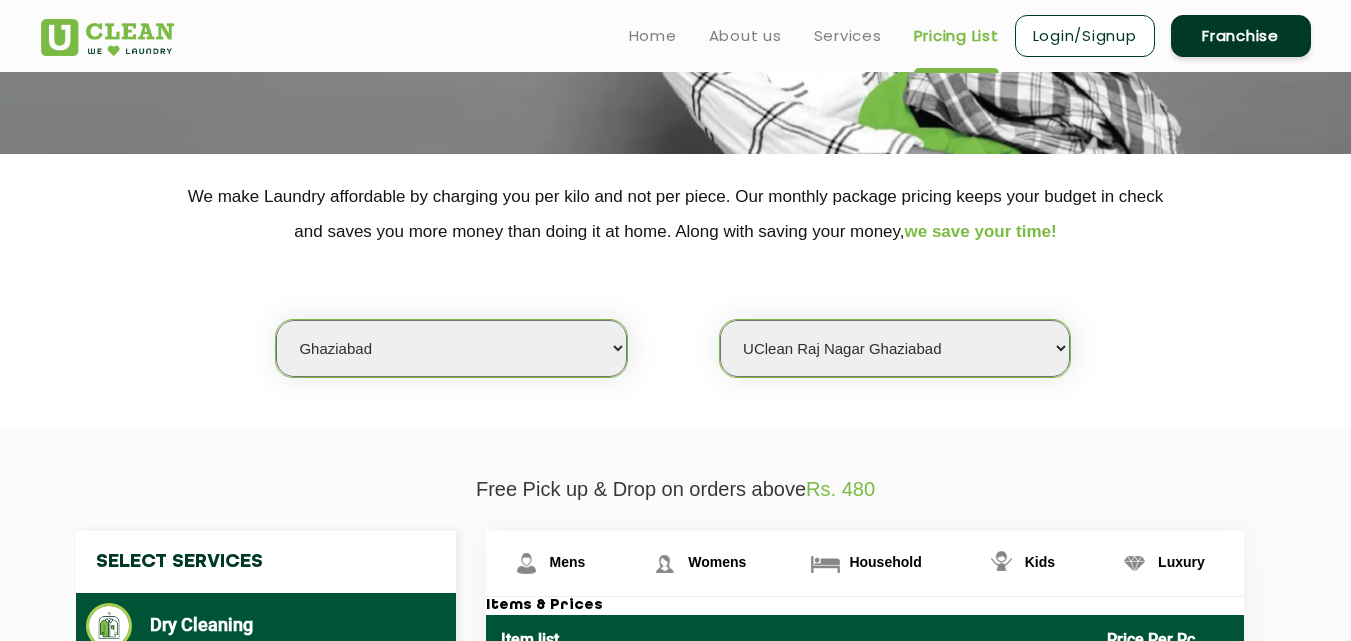 click on "Select Store UClean Indirapuram UClean Crossing Republic UClean Raj Nagar Ghaziabad UClean Vasundhara" at bounding box center [895, 348] 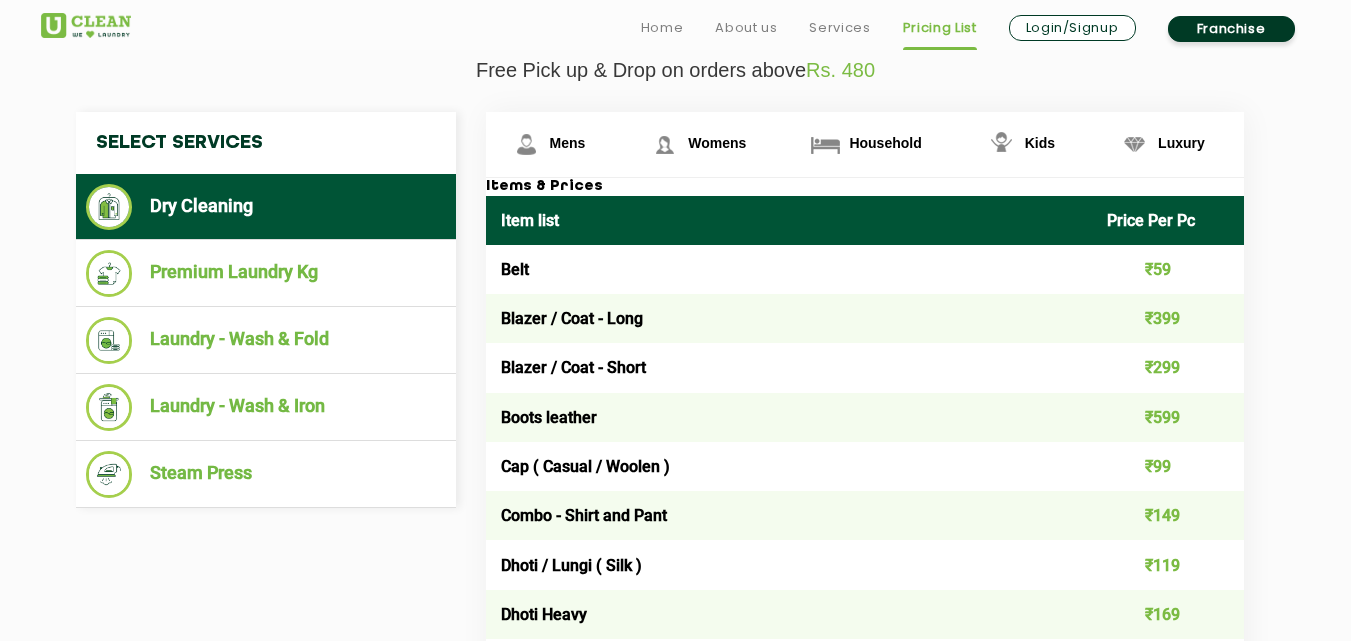 scroll, scrollTop: 736, scrollLeft: 0, axis: vertical 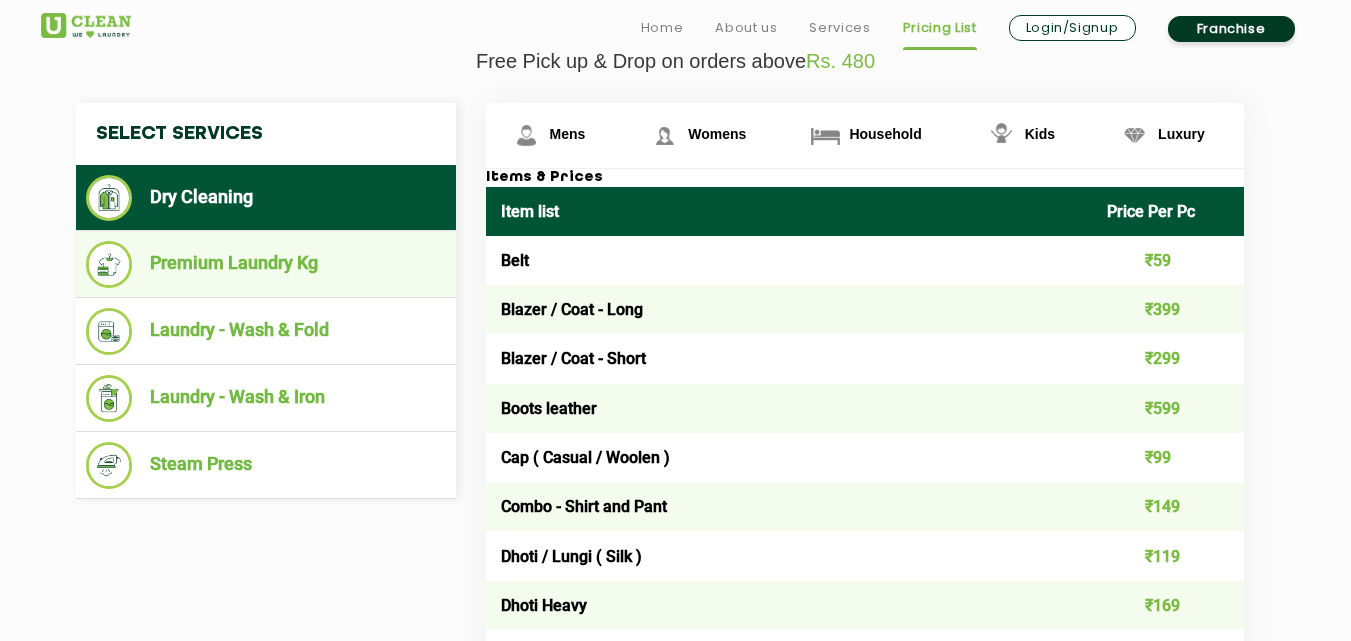 click on "Premium Laundry Kg" at bounding box center [266, 264] 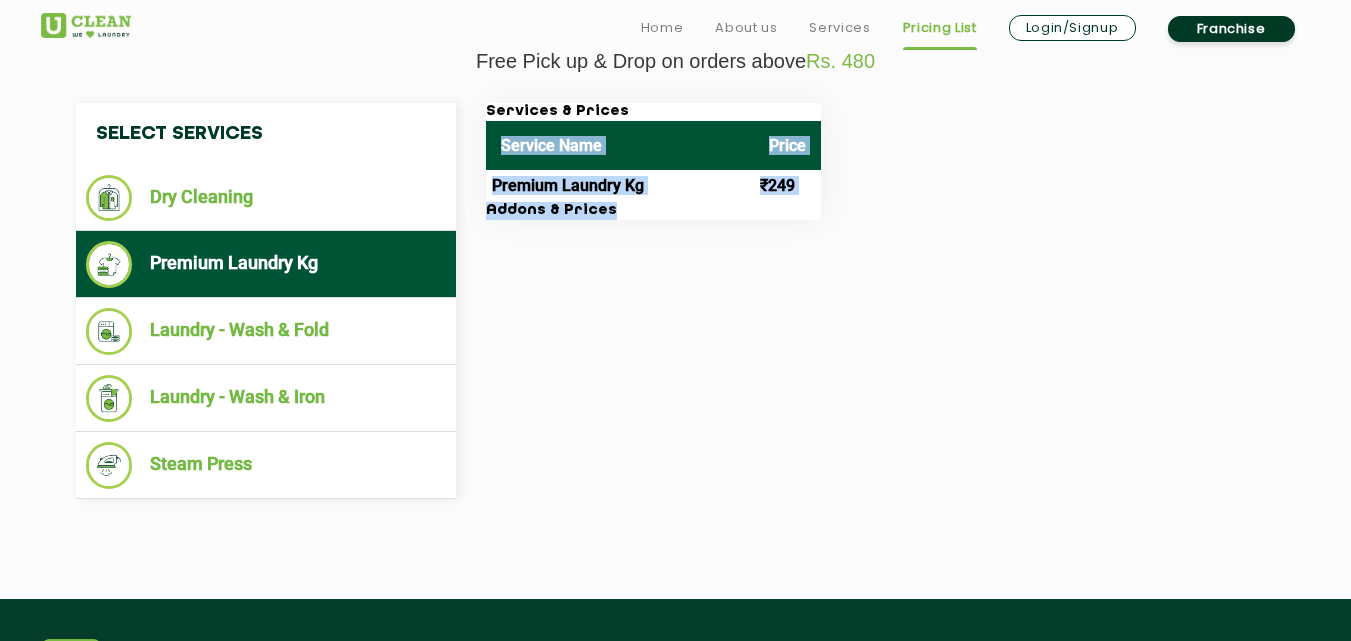 drag, startPoint x: 498, startPoint y: 139, endPoint x: 722, endPoint y: 201, distance: 232.42203 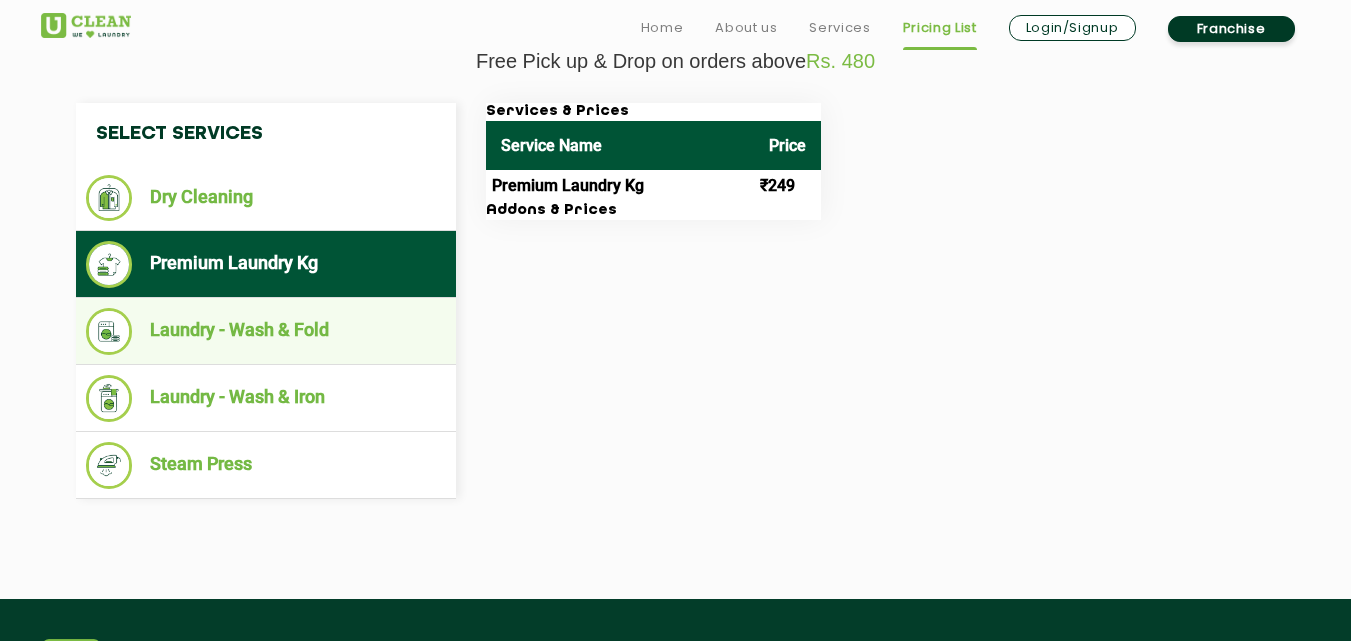 click on "Laundry - Wash & Fold" at bounding box center [266, 331] 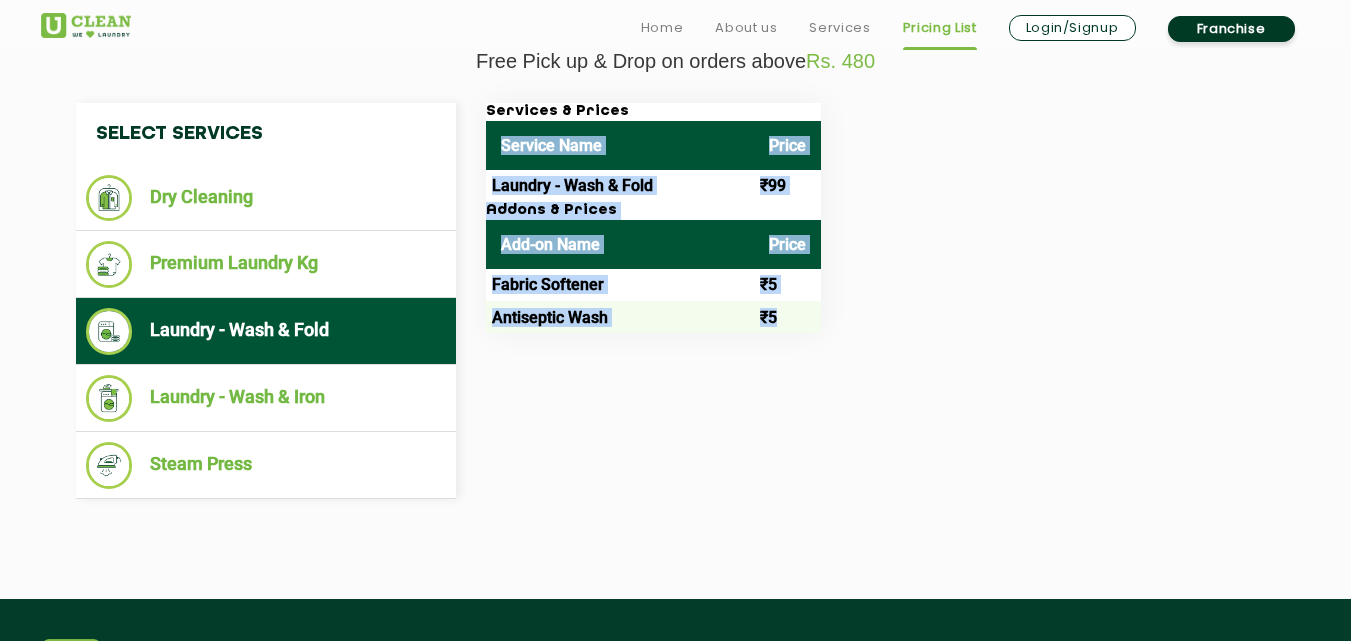 drag, startPoint x: 497, startPoint y: 141, endPoint x: 808, endPoint y: 318, distance: 357.84076 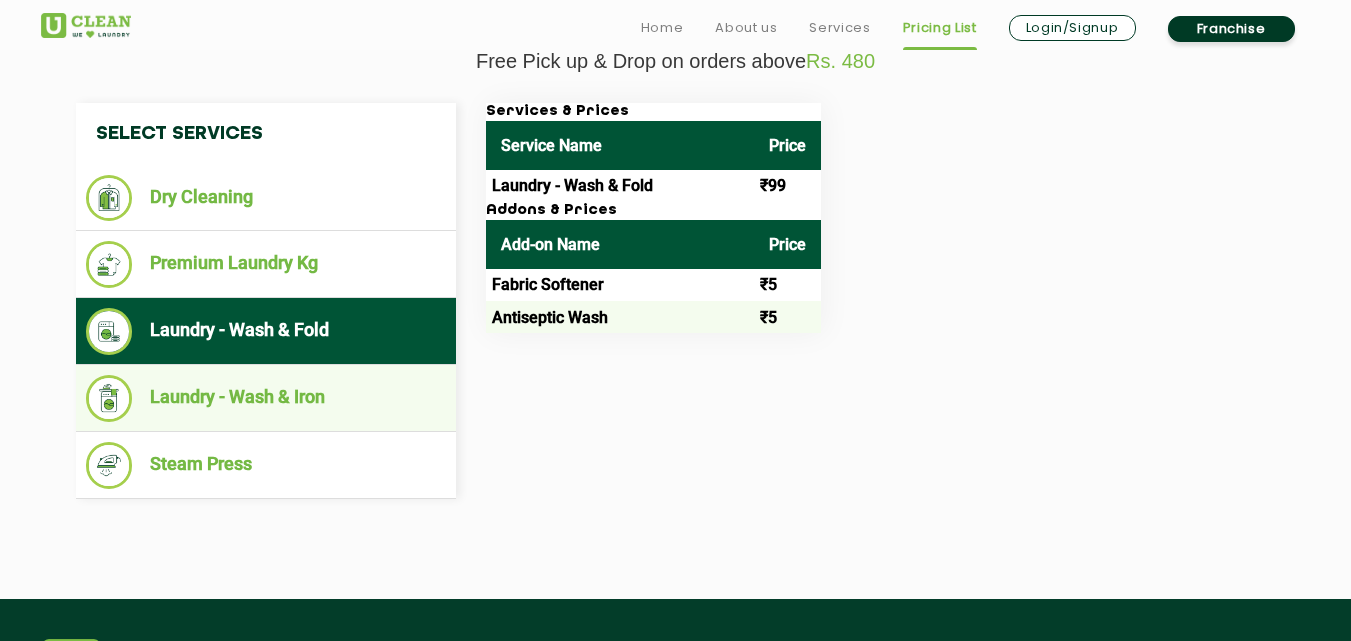 click on "Laundry - Wash & Iron" at bounding box center (266, 398) 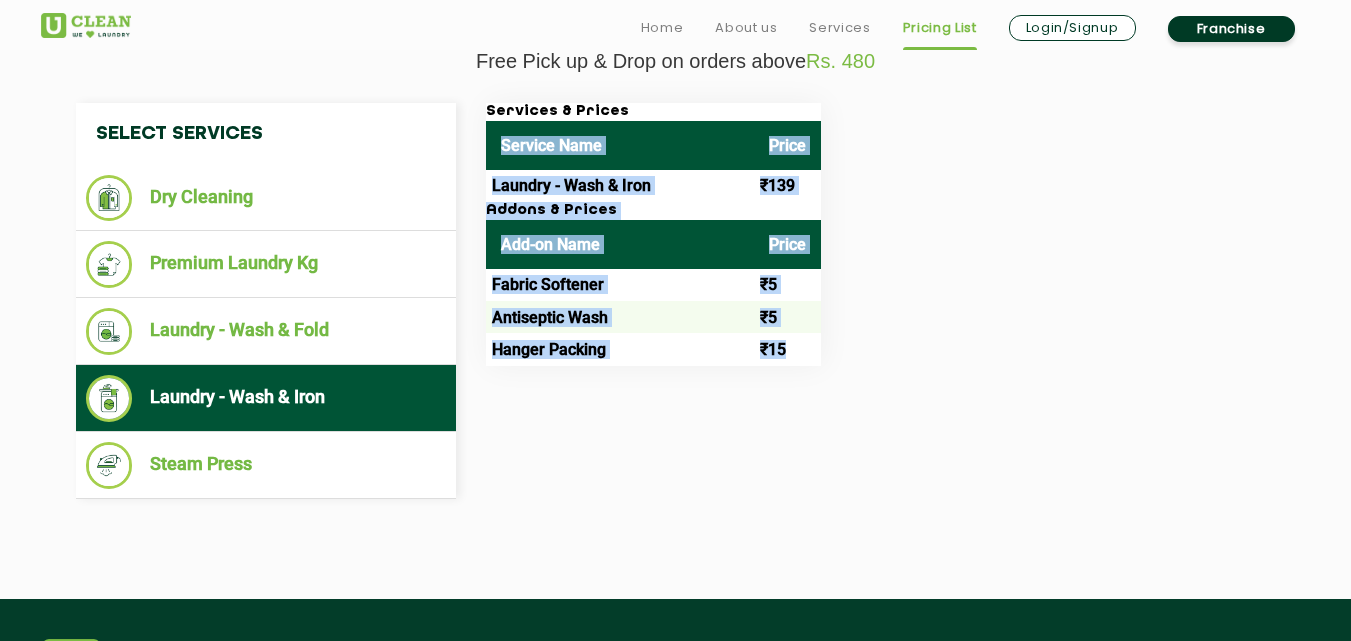 drag, startPoint x: 500, startPoint y: 142, endPoint x: 795, endPoint y: 360, distance: 366.8092 